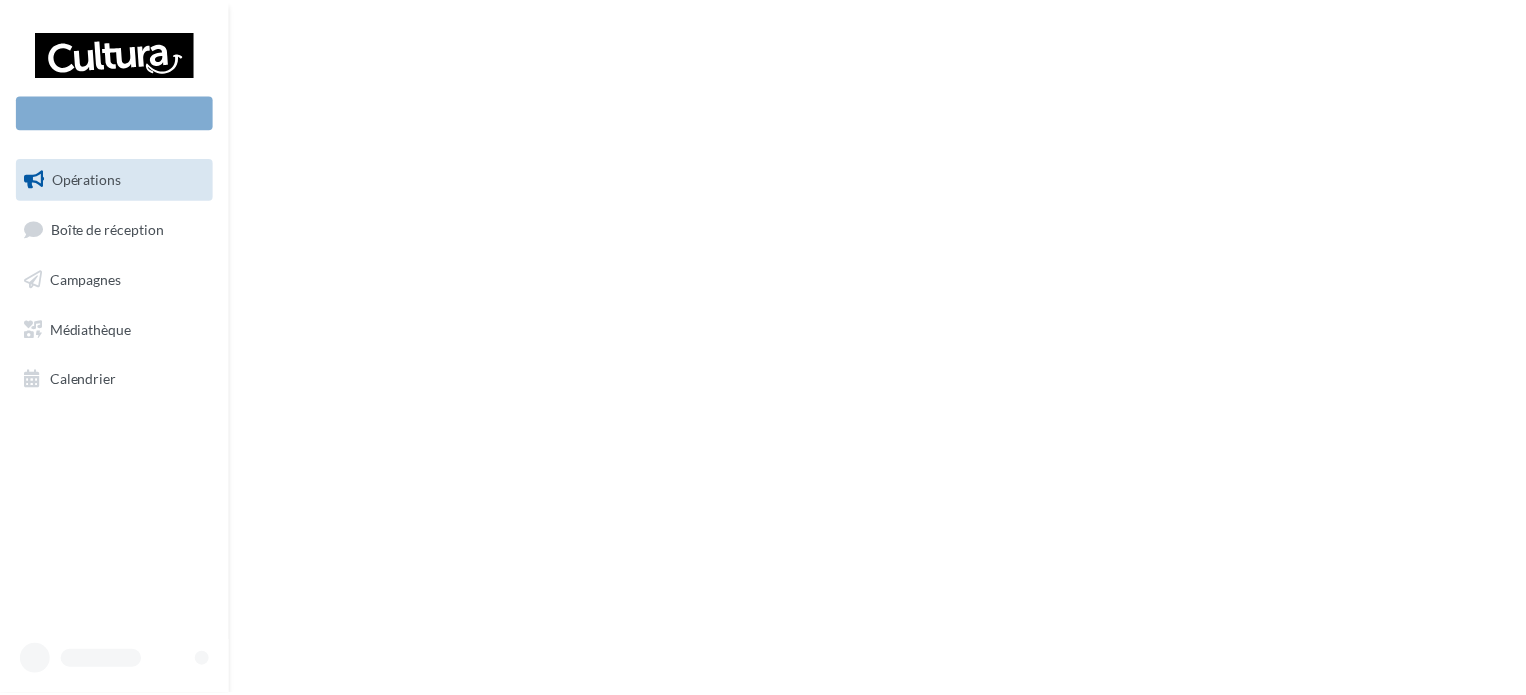 scroll, scrollTop: 0, scrollLeft: 0, axis: both 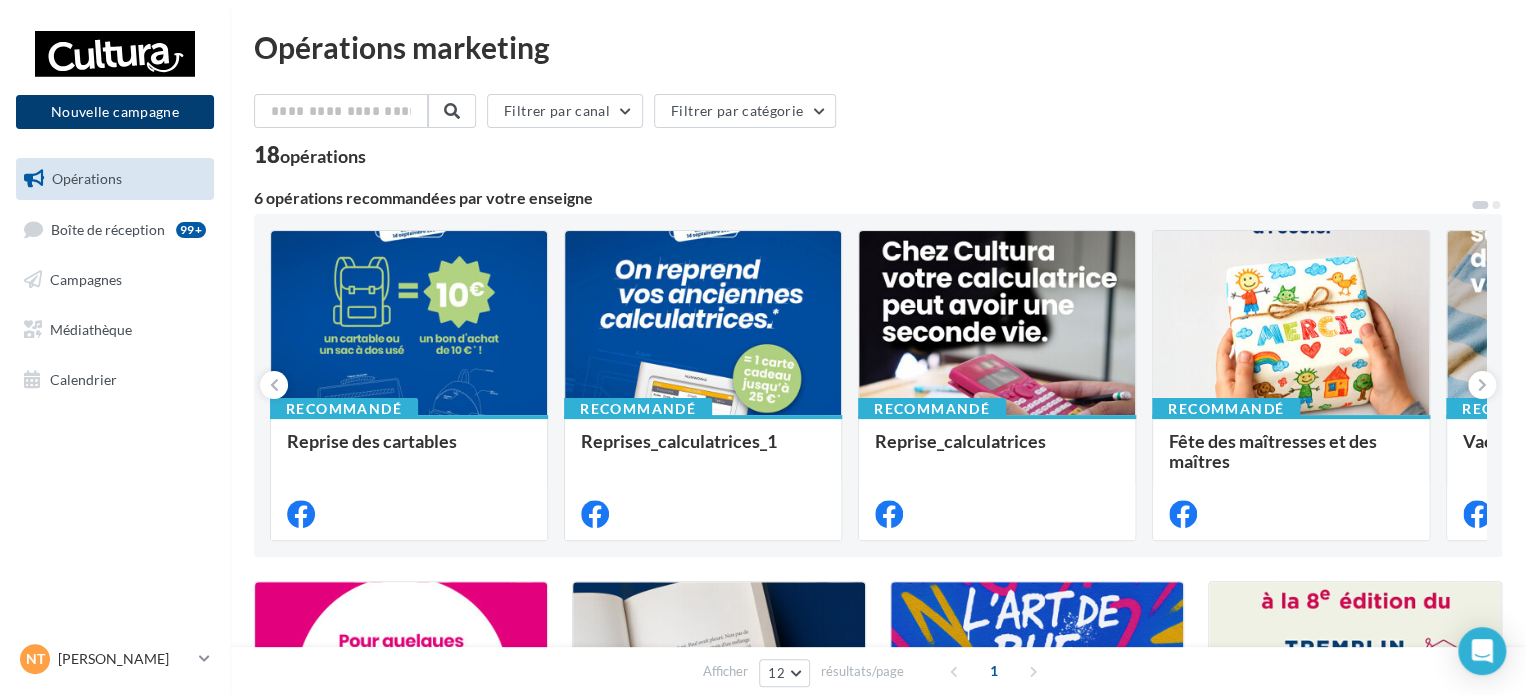 click on "Nouvelle campagne" at bounding box center [115, 112] 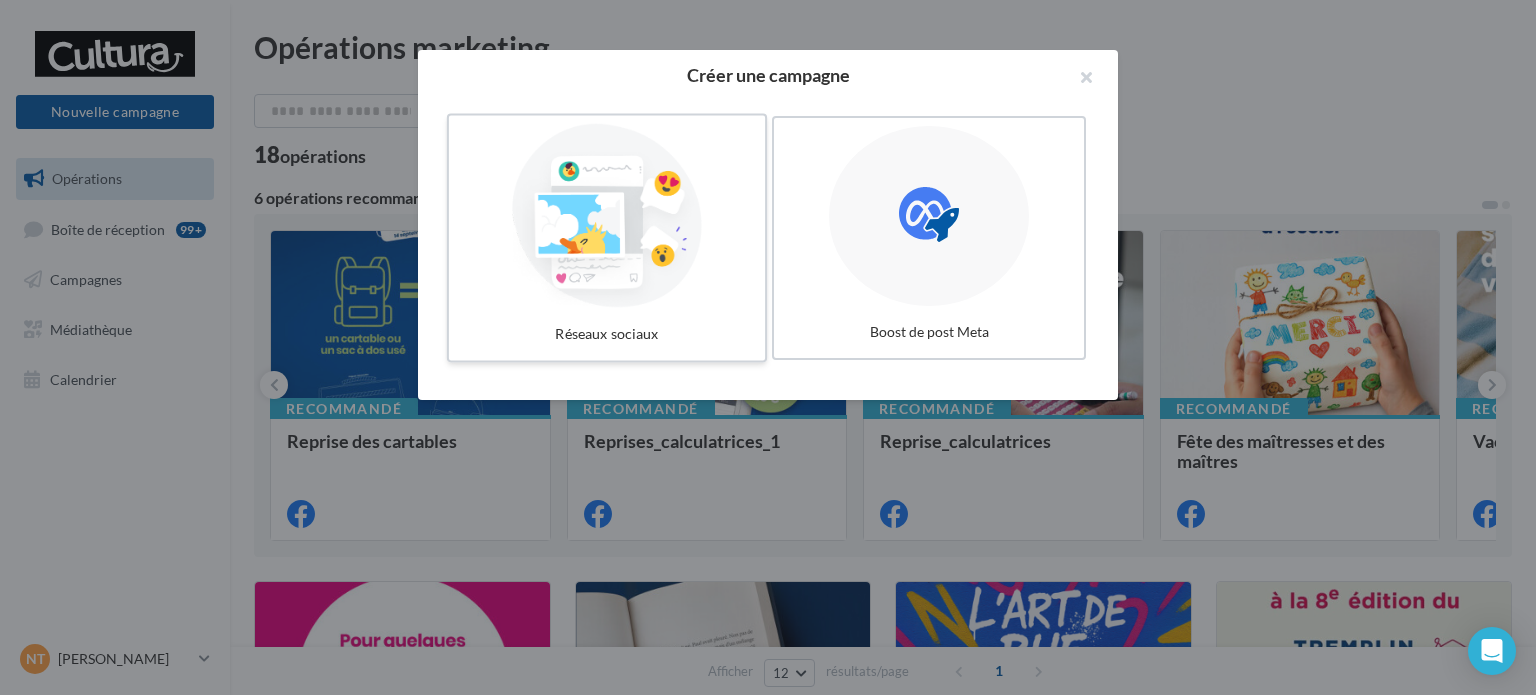 click at bounding box center [607, 216] 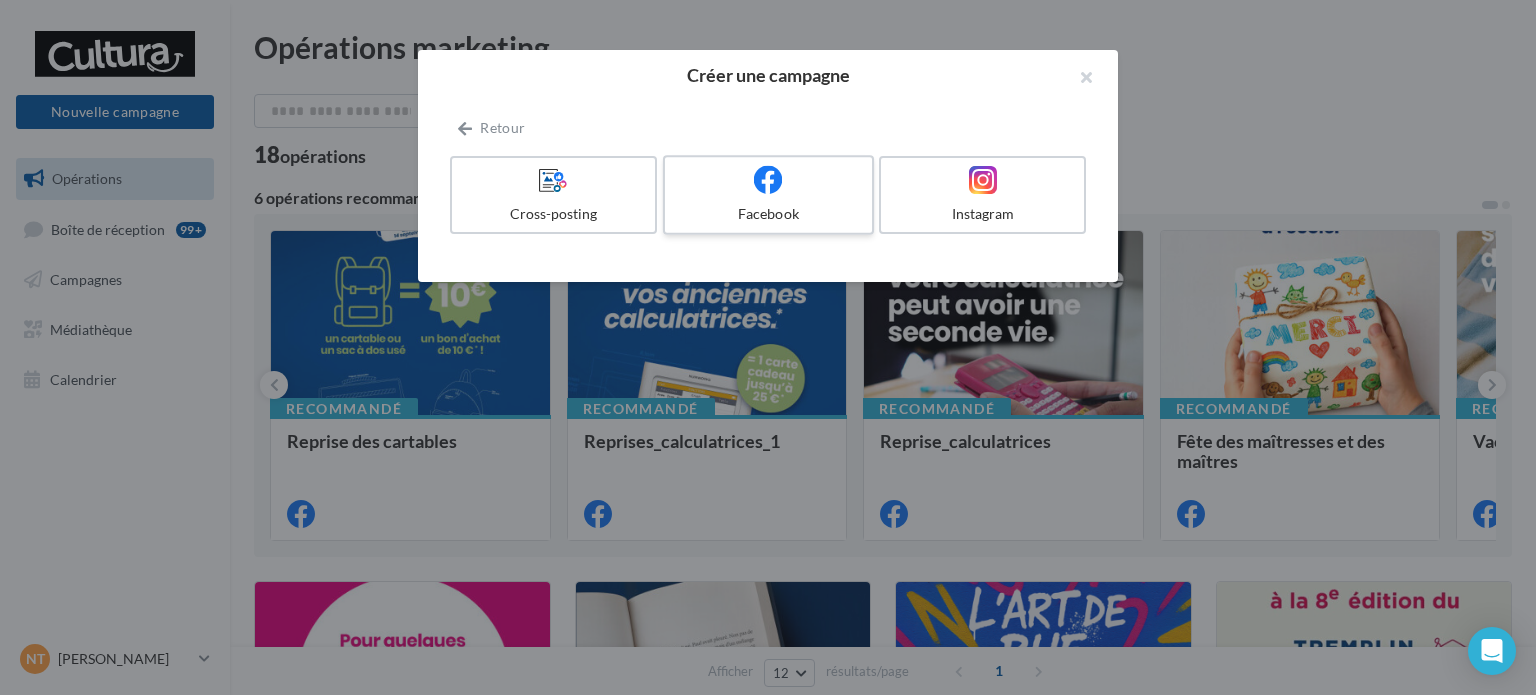 click at bounding box center [768, 180] 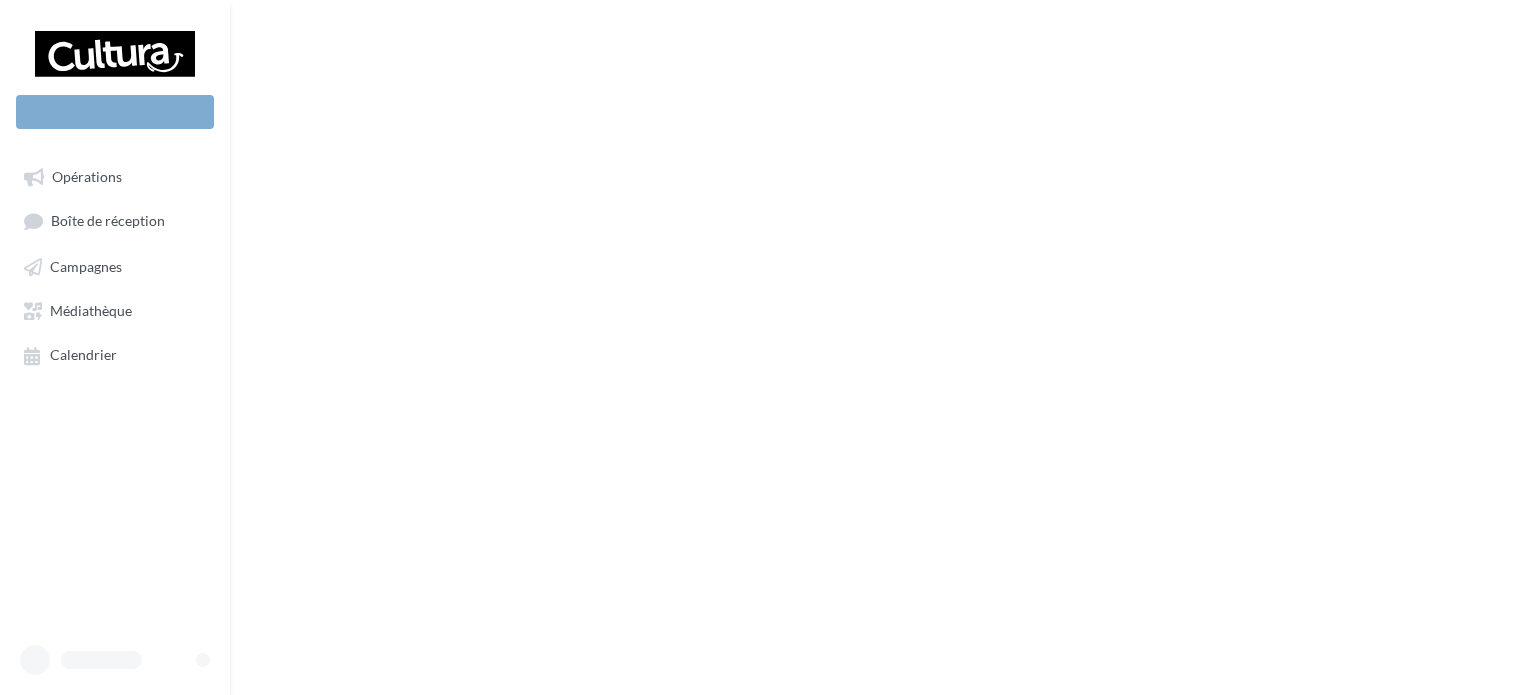 scroll, scrollTop: 0, scrollLeft: 0, axis: both 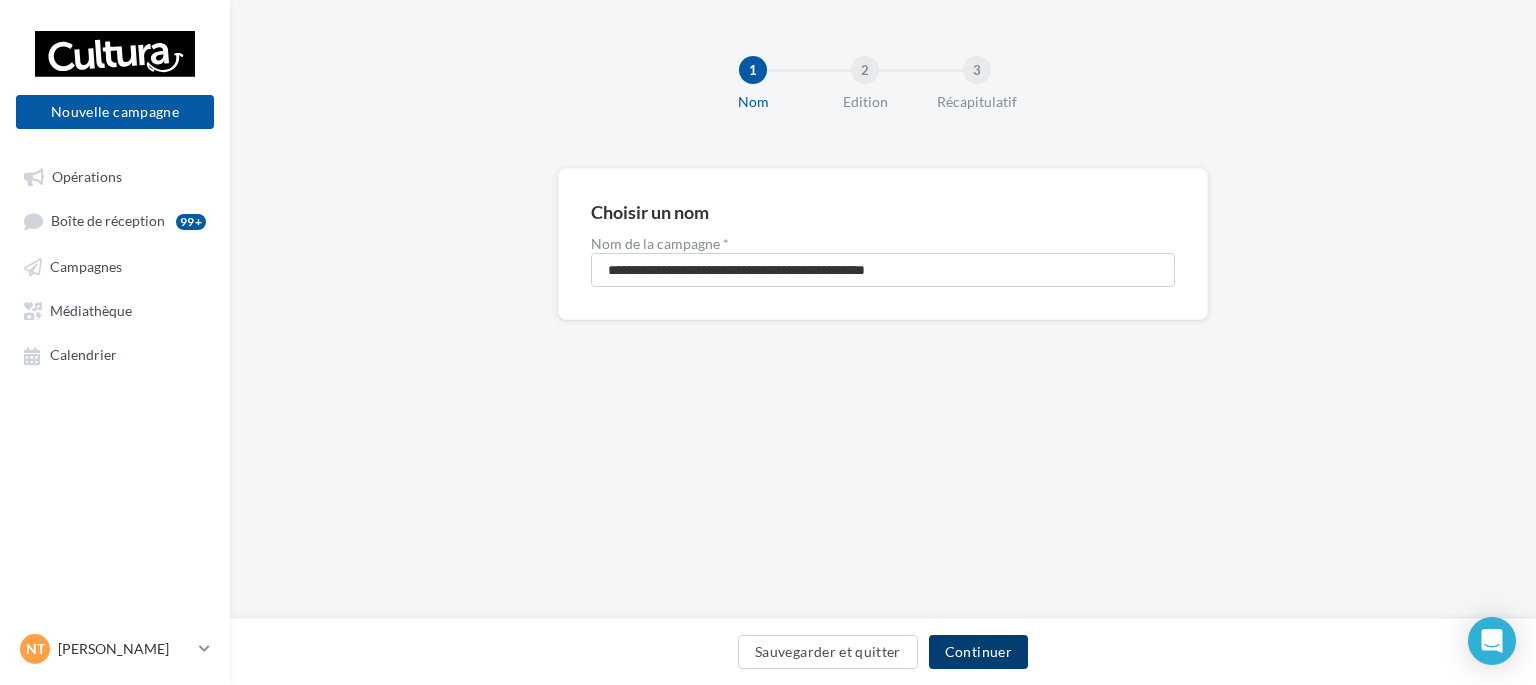 click on "Continuer" at bounding box center [978, 652] 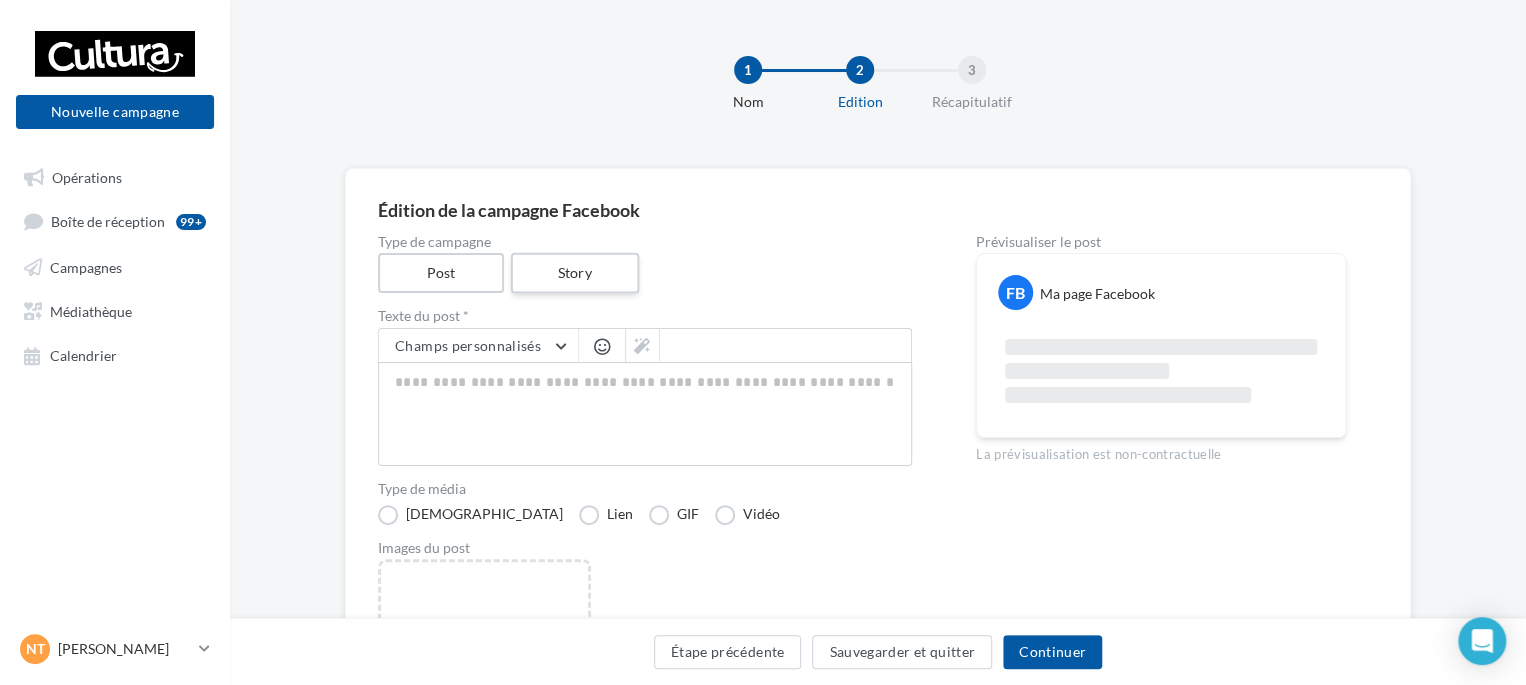 click on "Story" at bounding box center (574, 273) 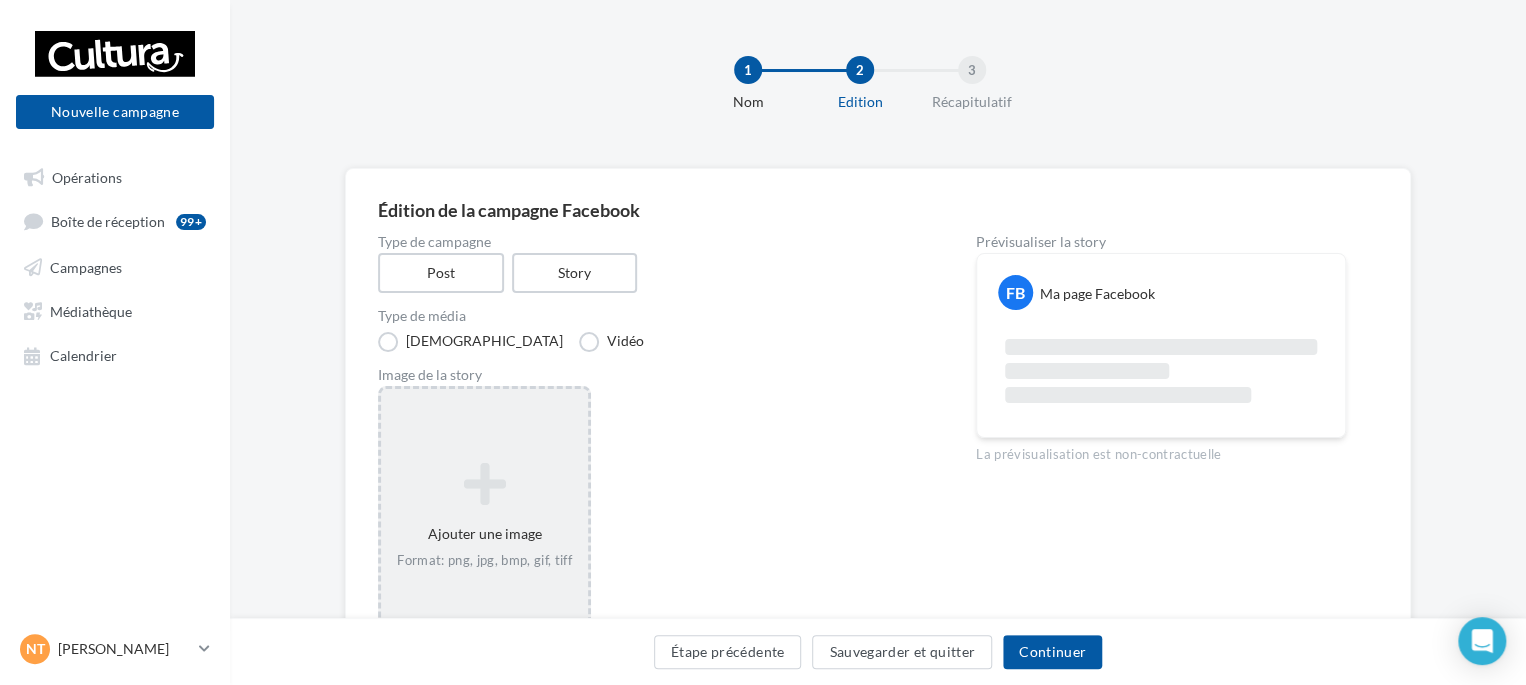 click on "Ajouter une image     Format: png, jpg, bmp, gif, tiff" at bounding box center [484, 516] 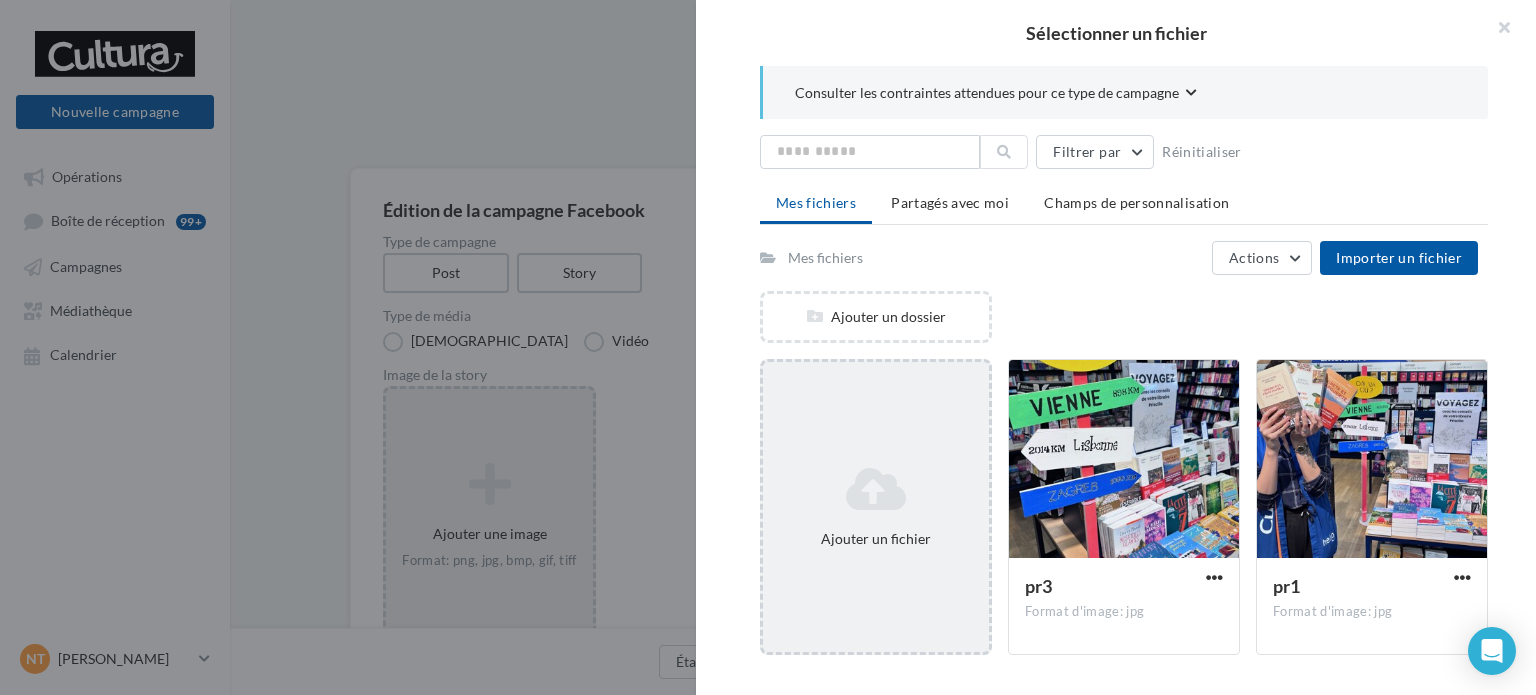 click on "Ajouter un fichier" at bounding box center (876, 507) 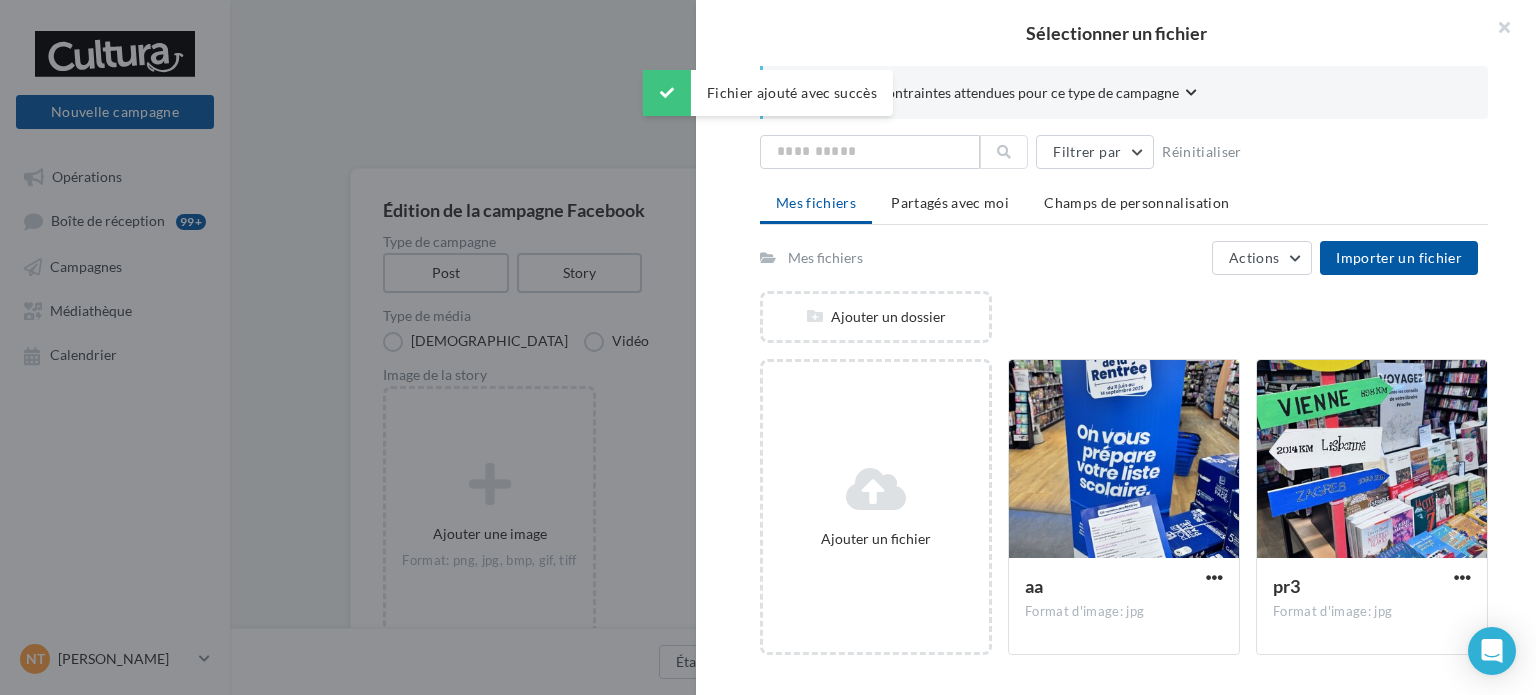 click on "Ajouter un fichier" at bounding box center [876, 507] 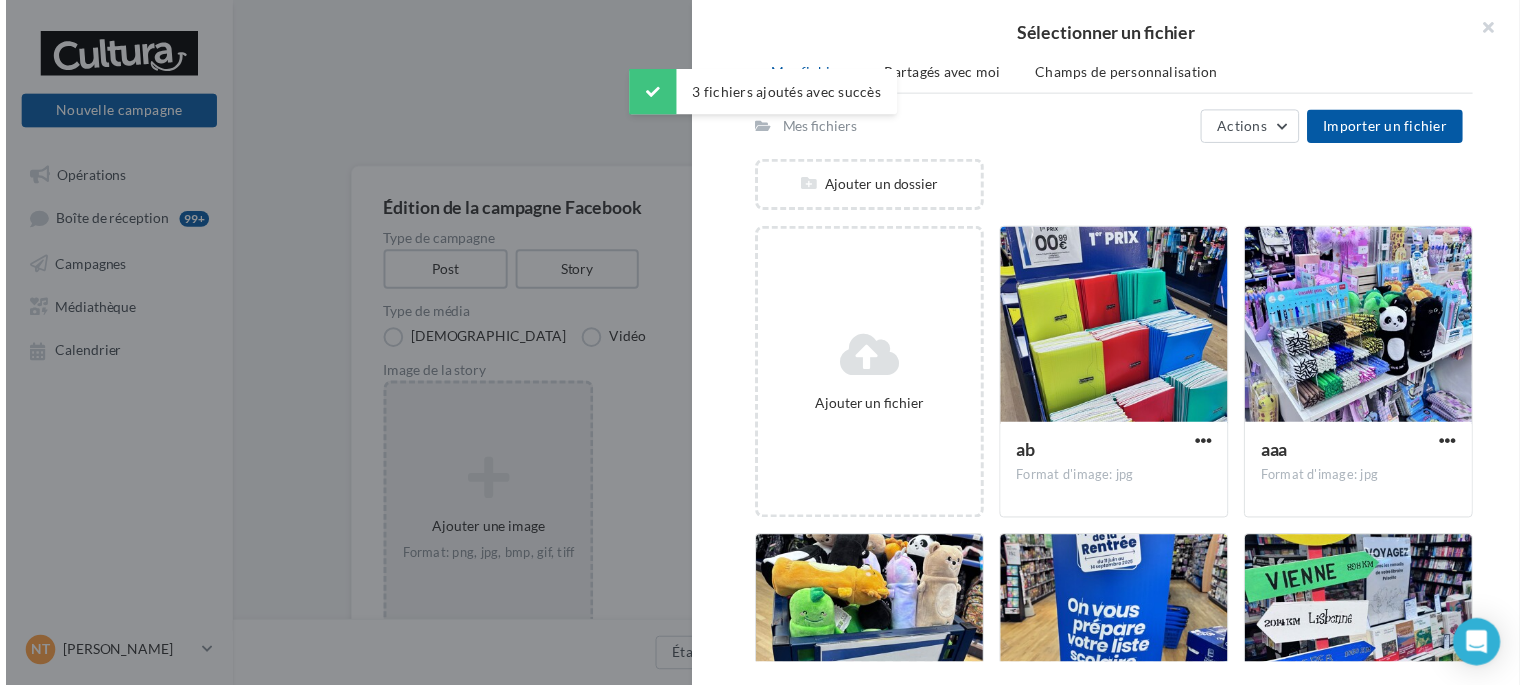 scroll, scrollTop: 300, scrollLeft: 0, axis: vertical 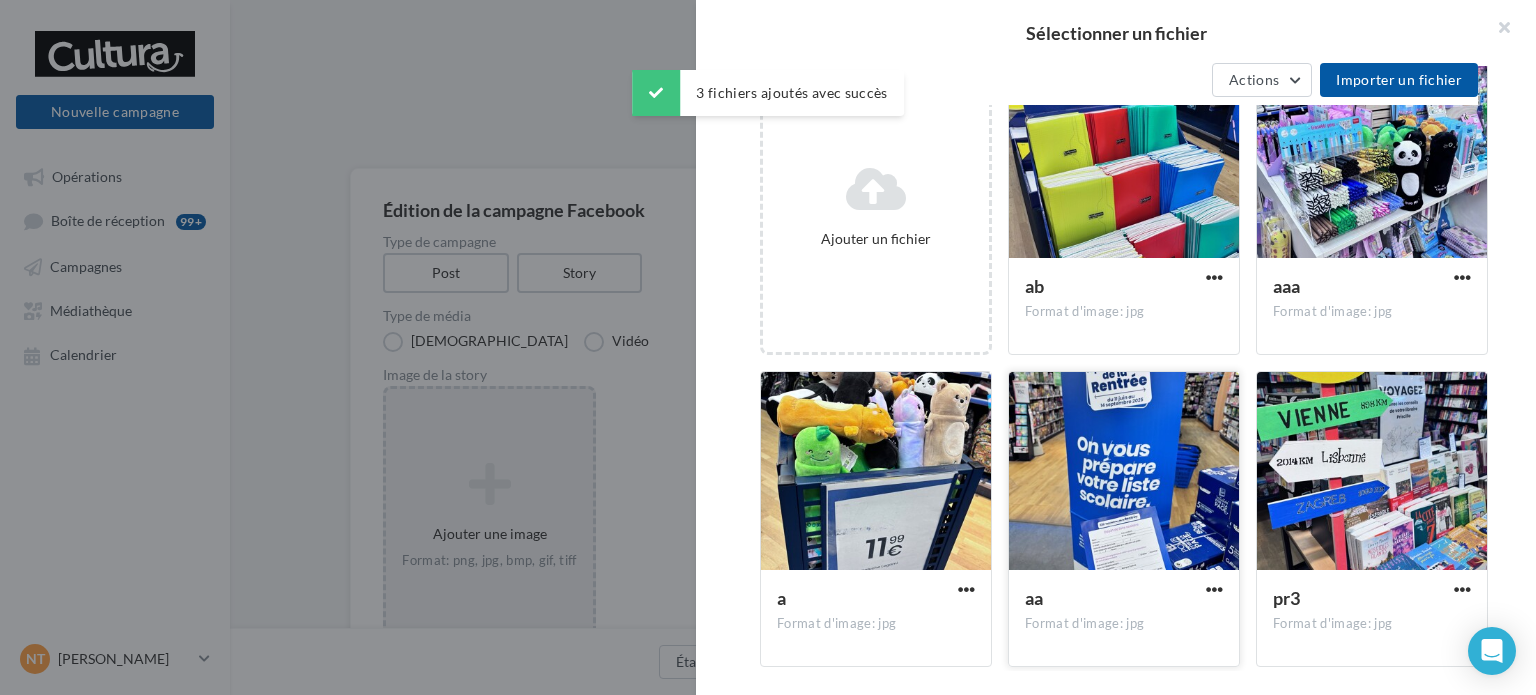 click at bounding box center [1124, 472] 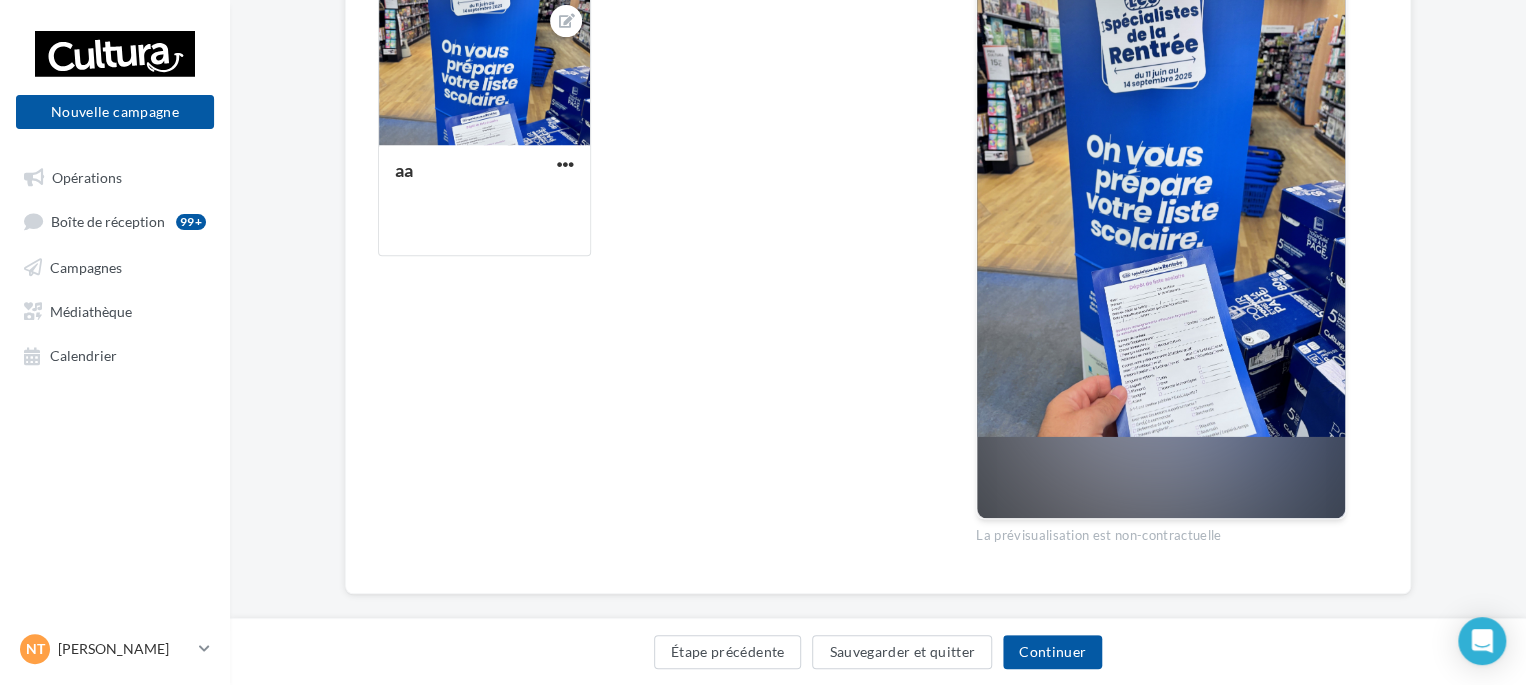 scroll, scrollTop: 400, scrollLeft: 0, axis: vertical 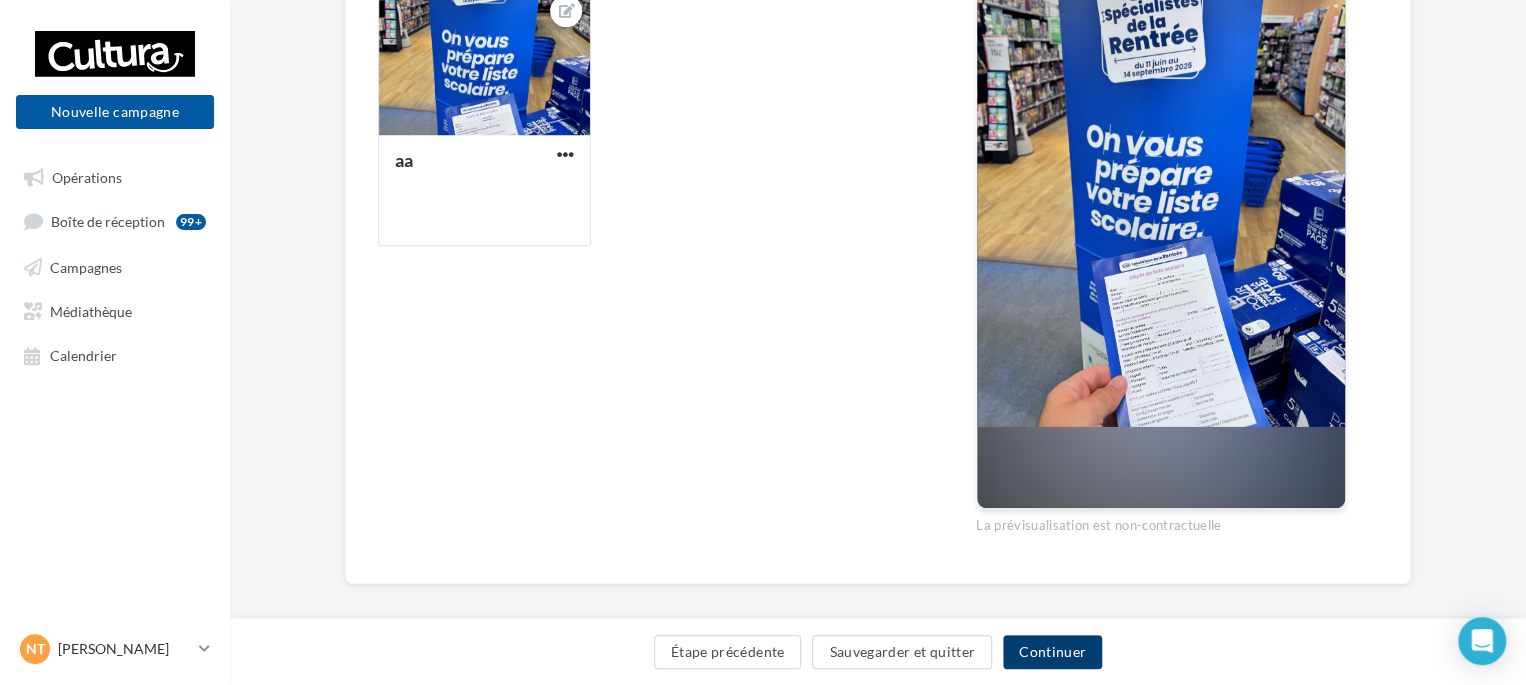 click on "Continuer" at bounding box center (1052, 652) 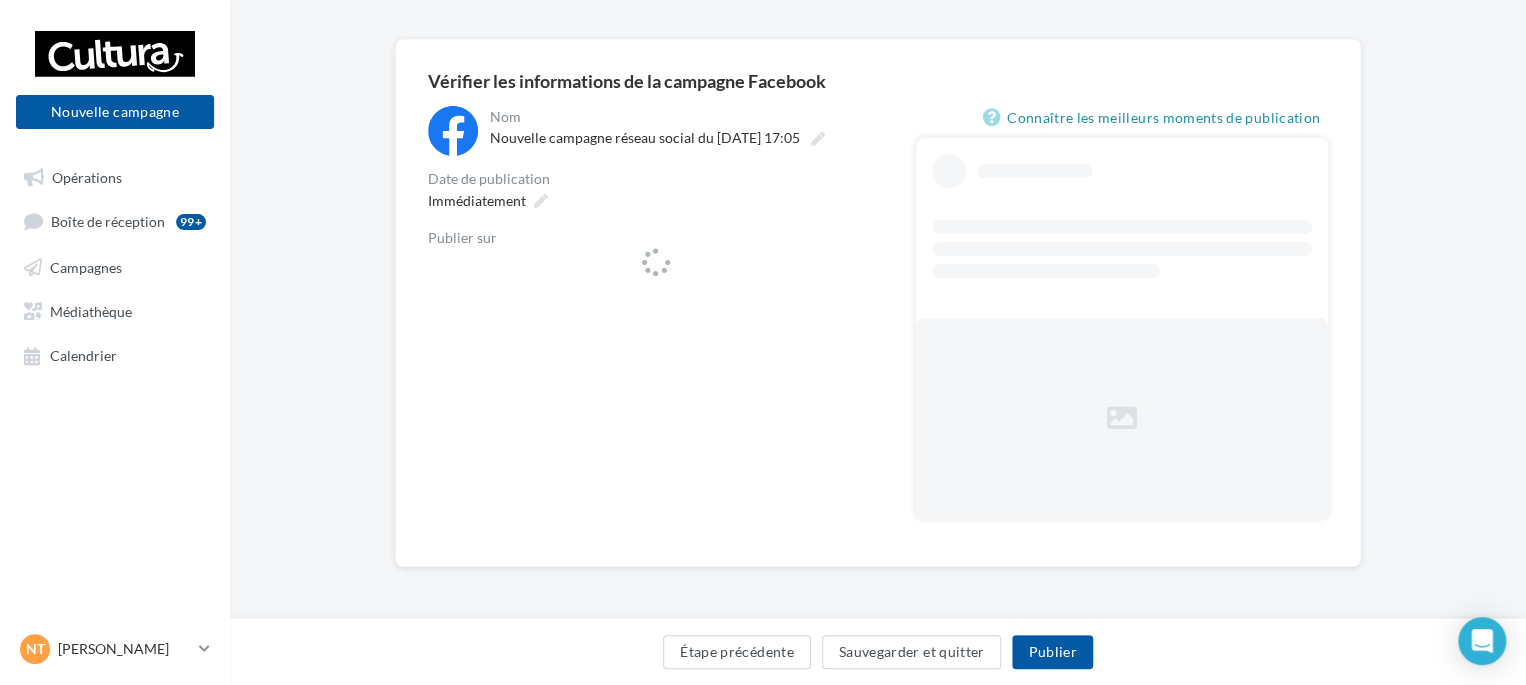 scroll, scrollTop: 128, scrollLeft: 0, axis: vertical 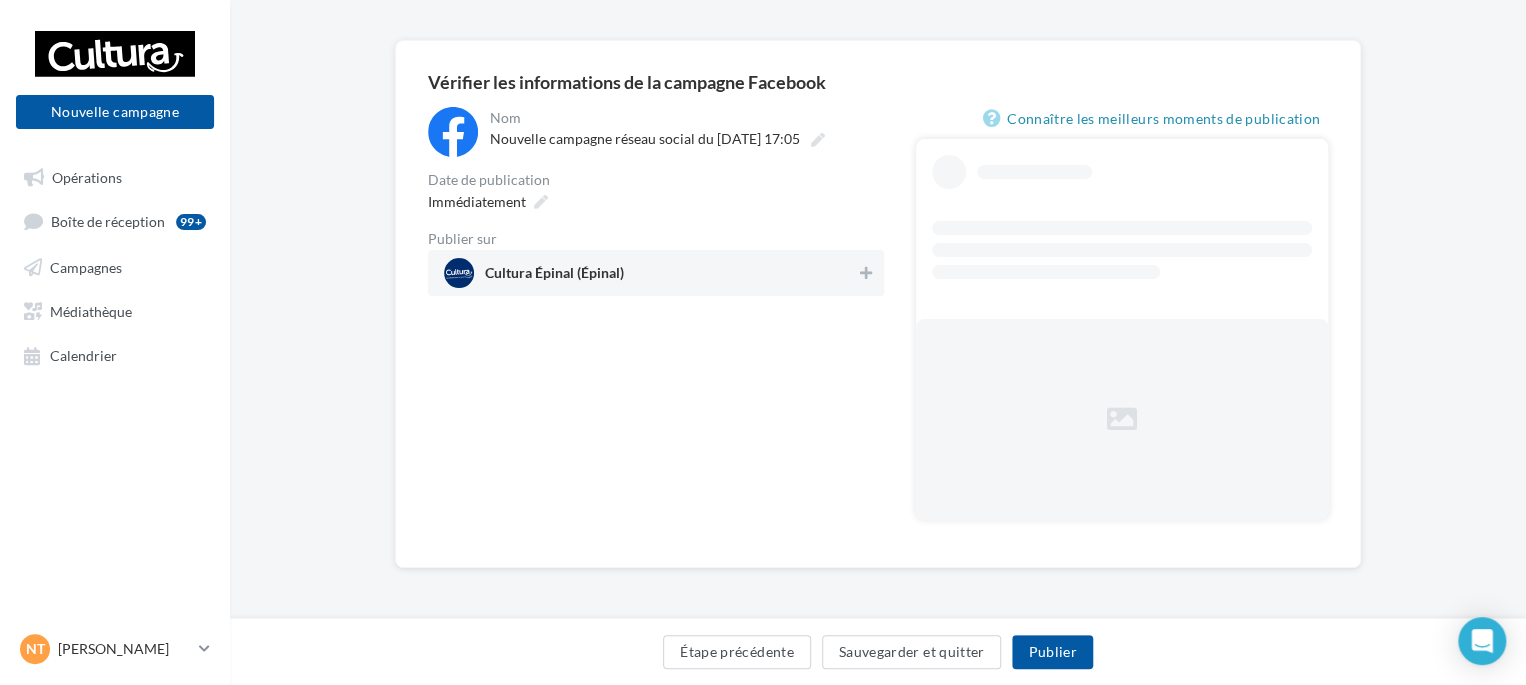 click on "Cultura Épinal (Épinal)" at bounding box center [650, 273] 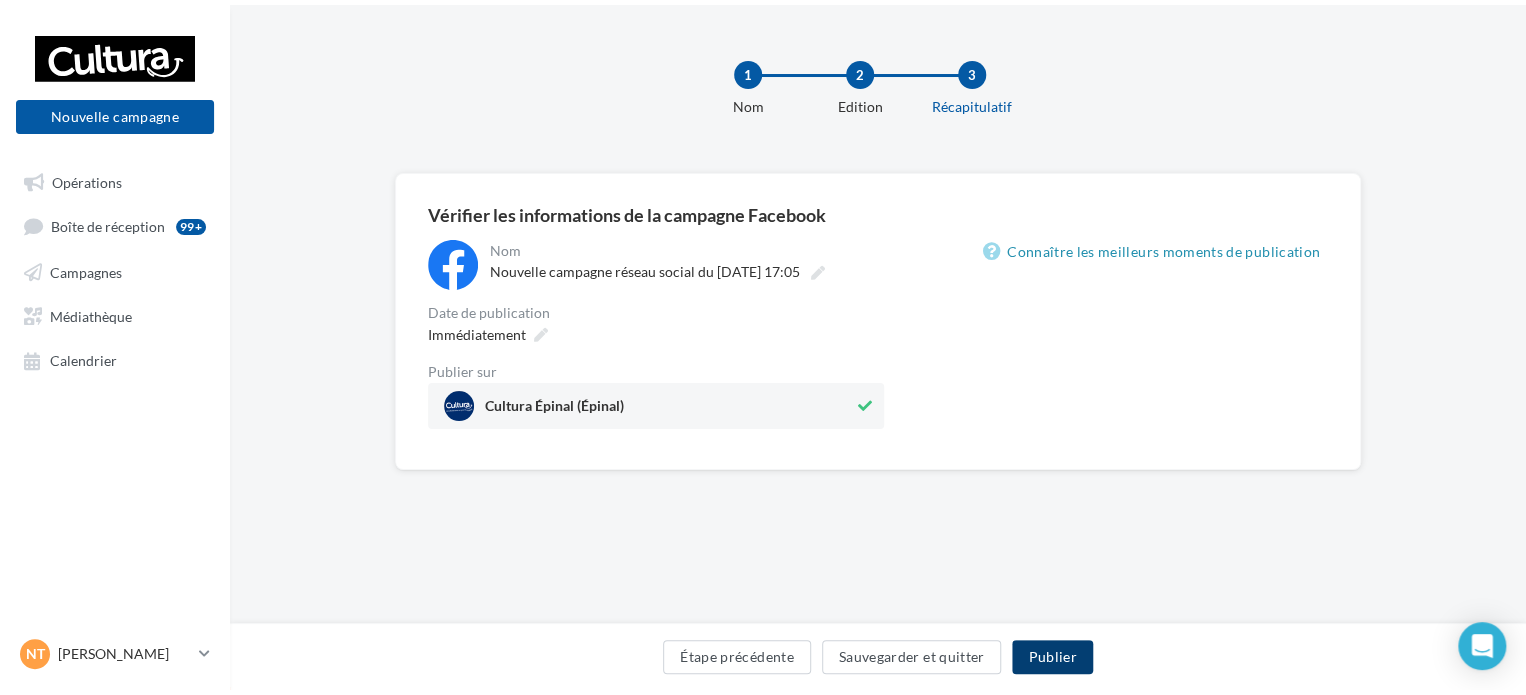 scroll, scrollTop: 0, scrollLeft: 0, axis: both 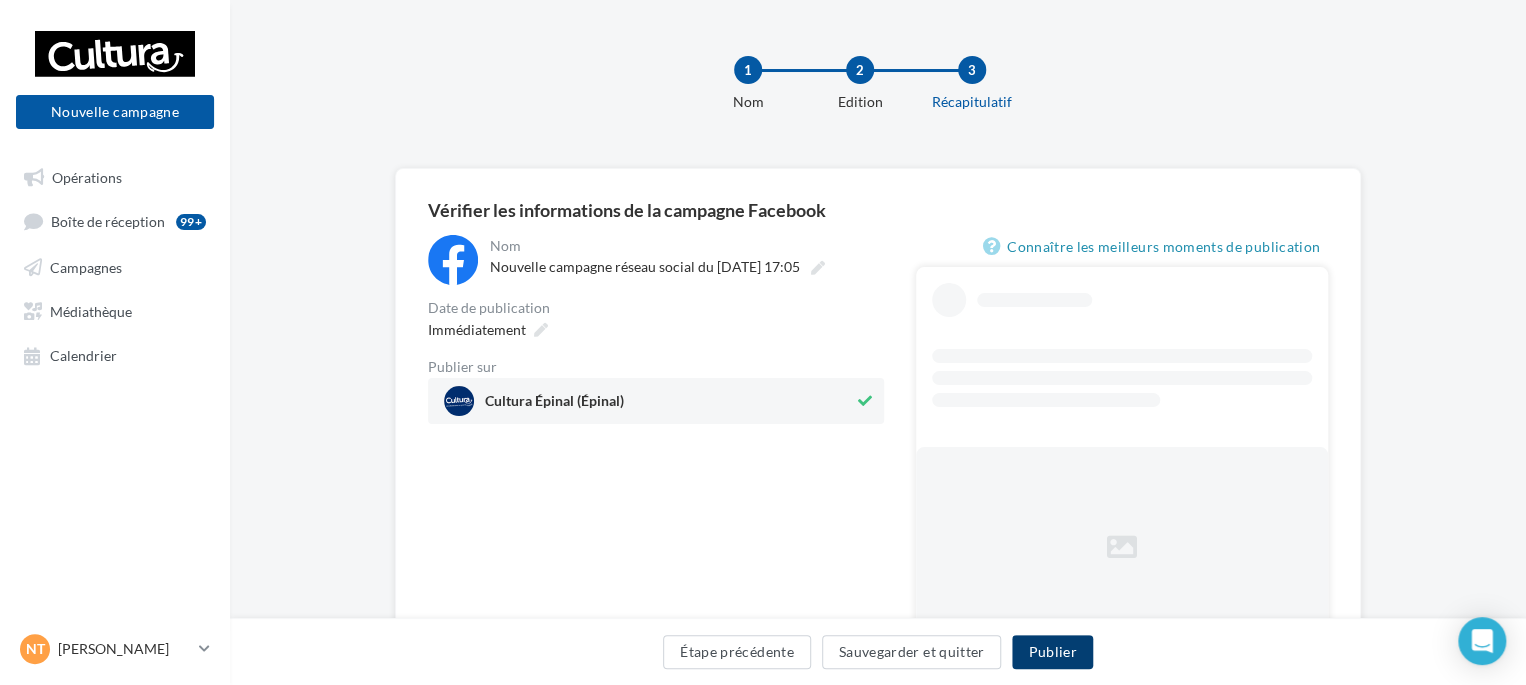 click on "Publier" at bounding box center [1052, 652] 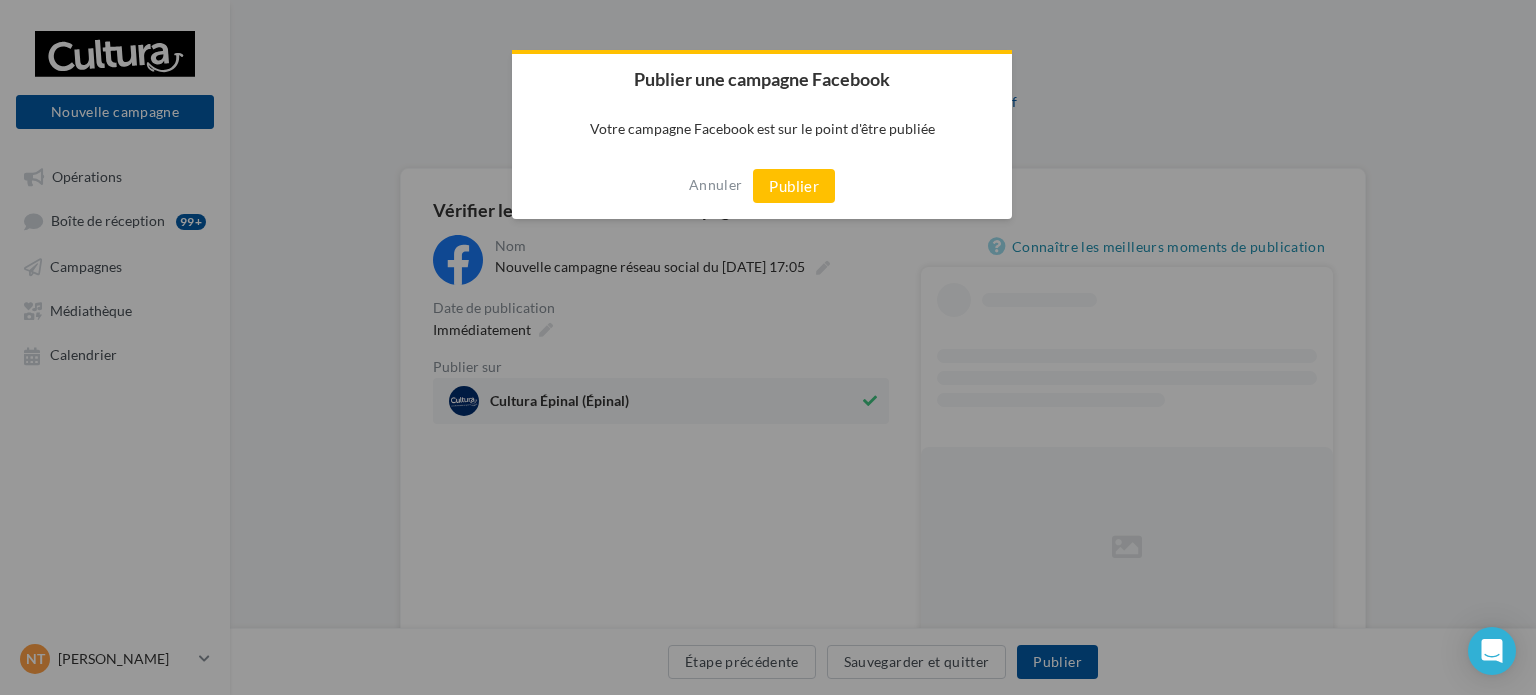 click on "Annuler
Publier" at bounding box center (762, 186) 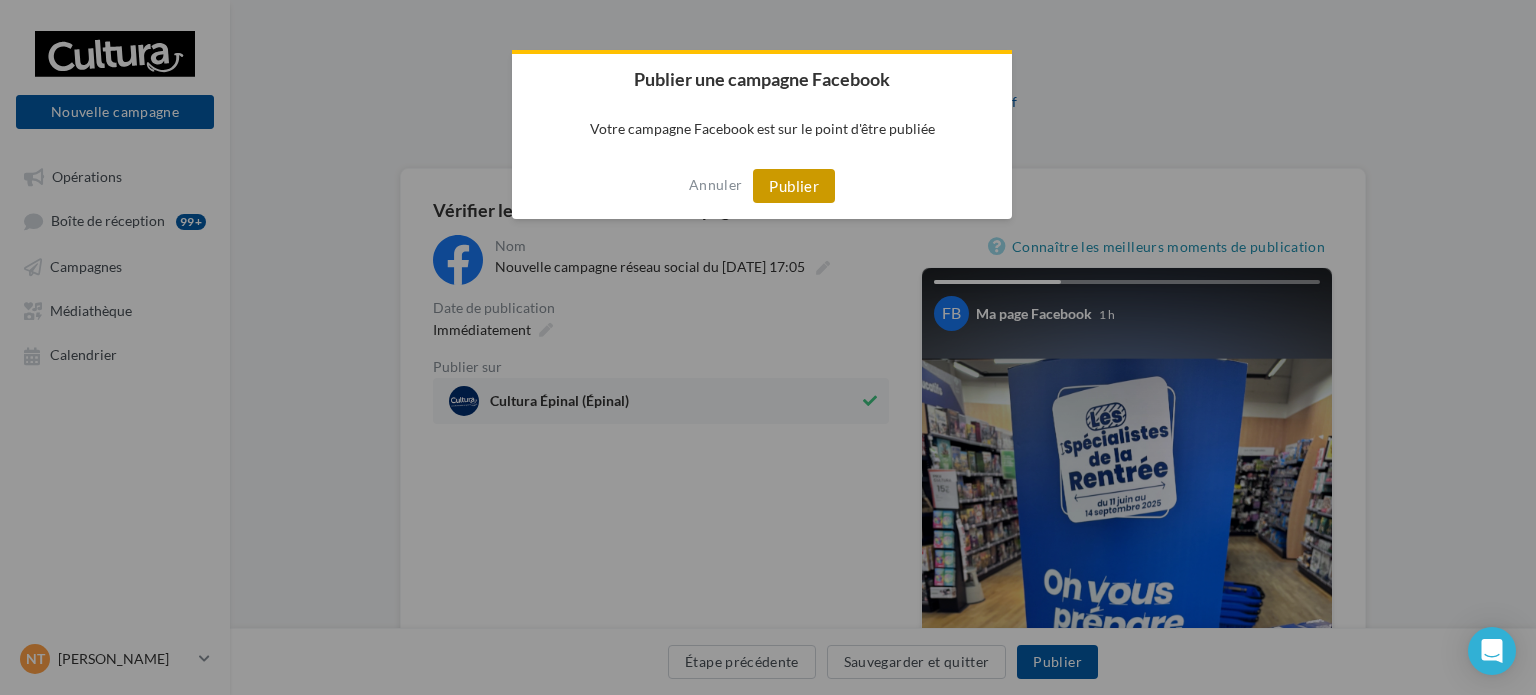 click on "Publier" at bounding box center (794, 186) 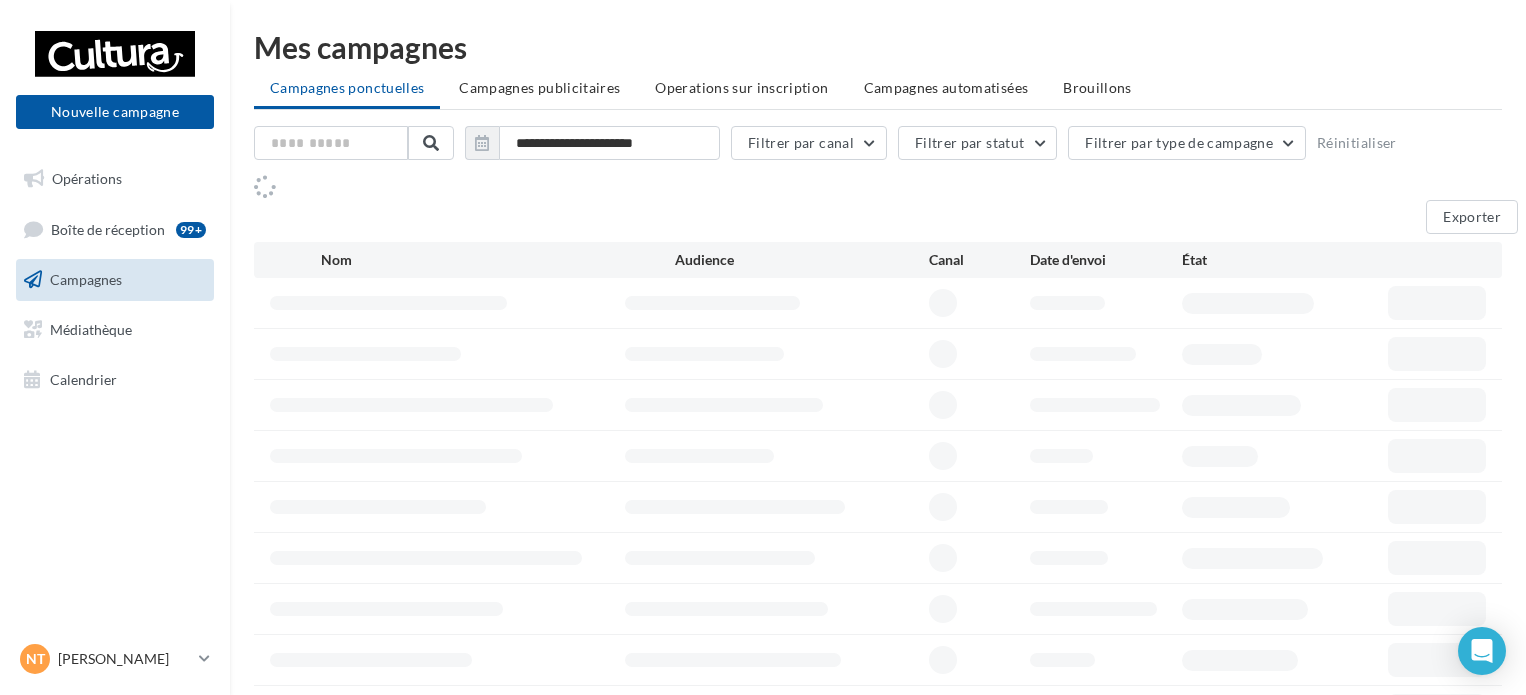 scroll, scrollTop: 0, scrollLeft: 0, axis: both 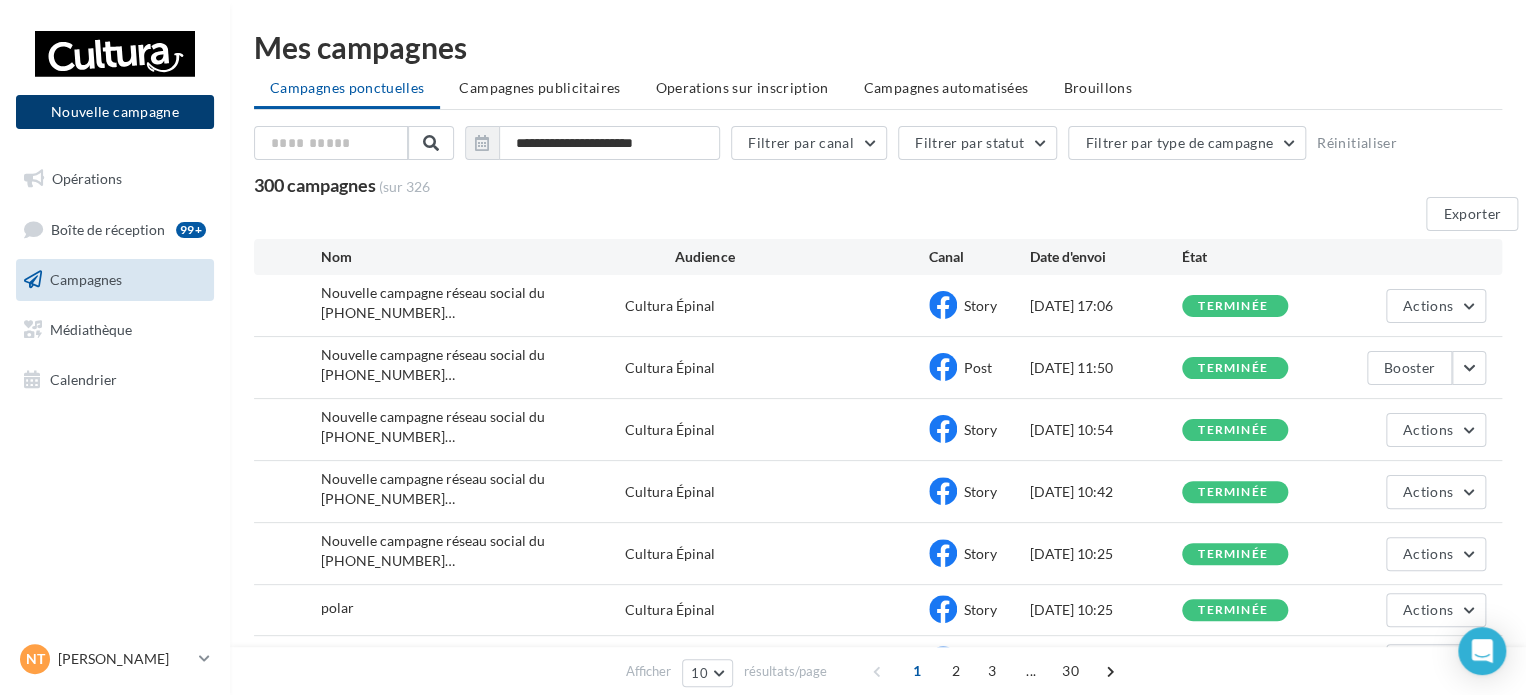 click on "Nouvelle campagne" at bounding box center [115, 112] 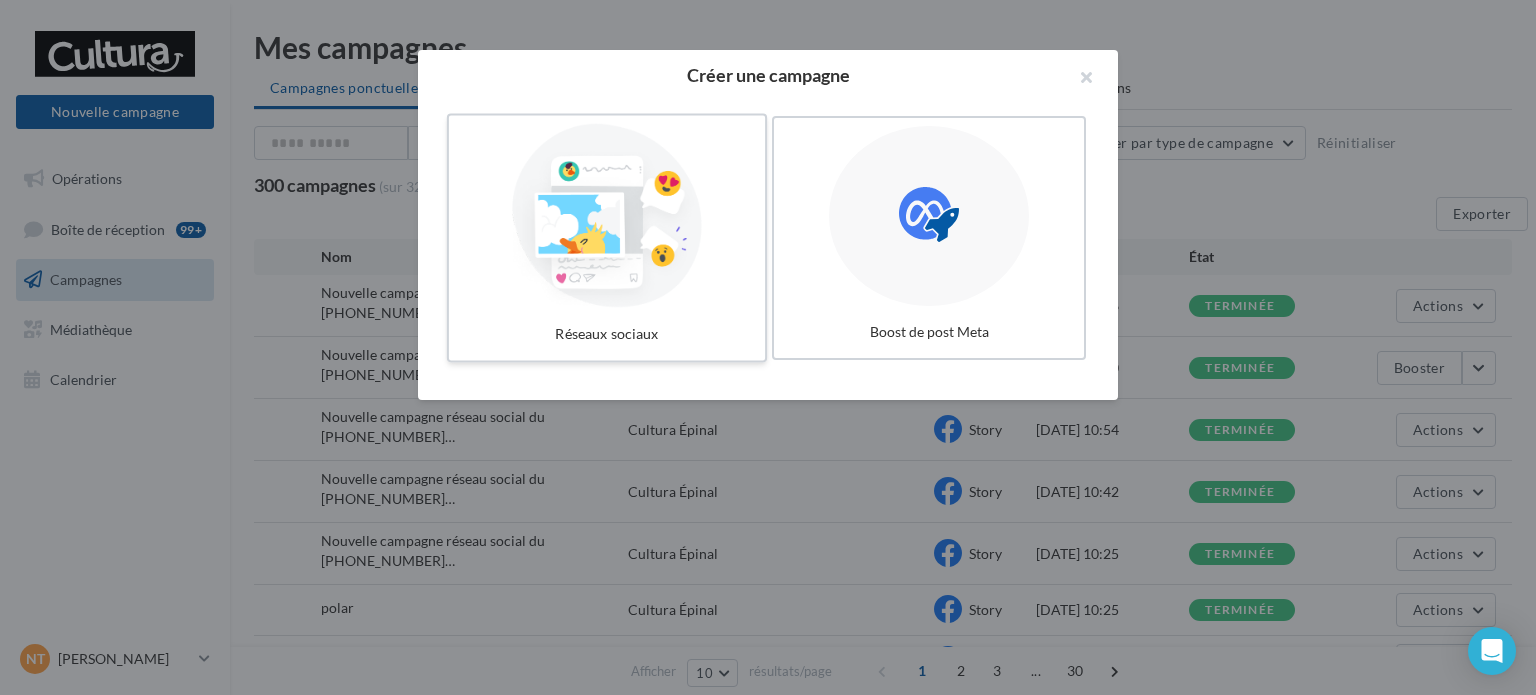 click at bounding box center [607, 216] 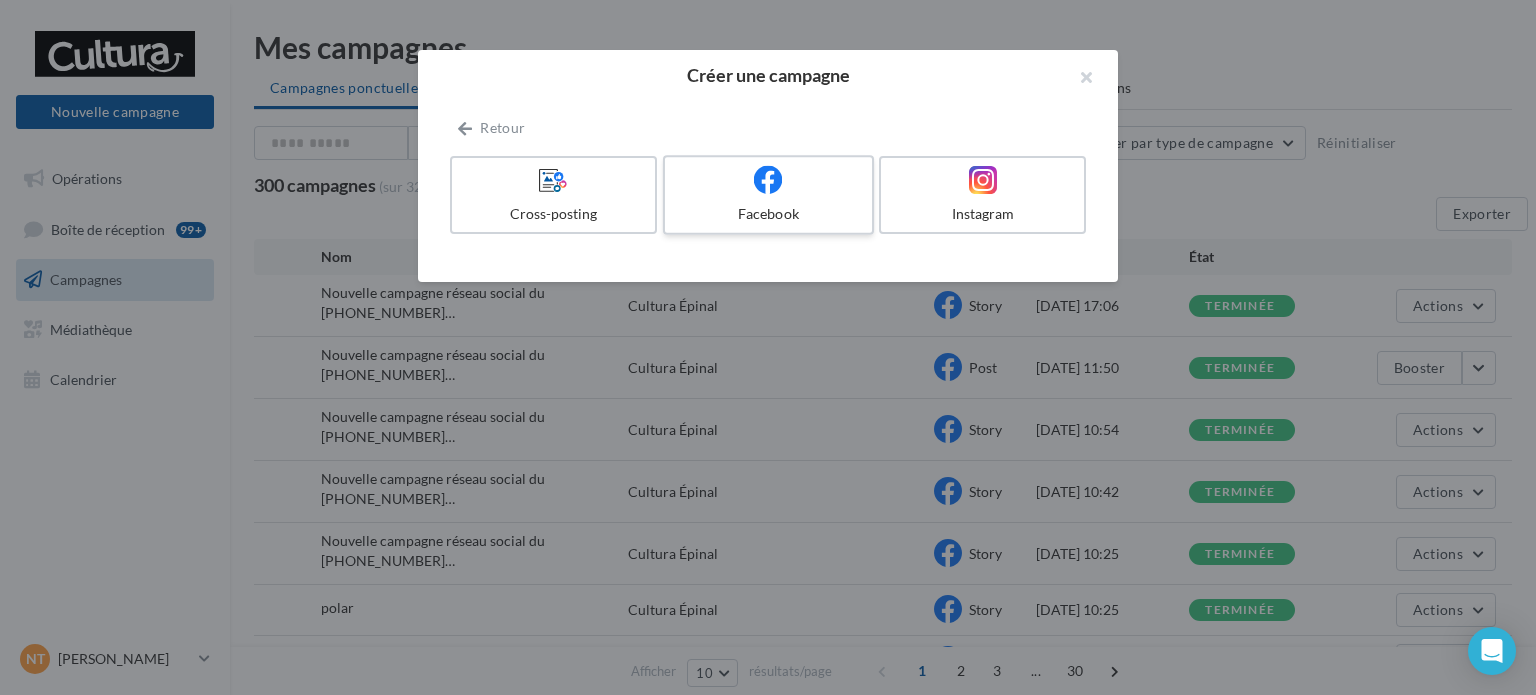 click on "Facebook" at bounding box center [768, 214] 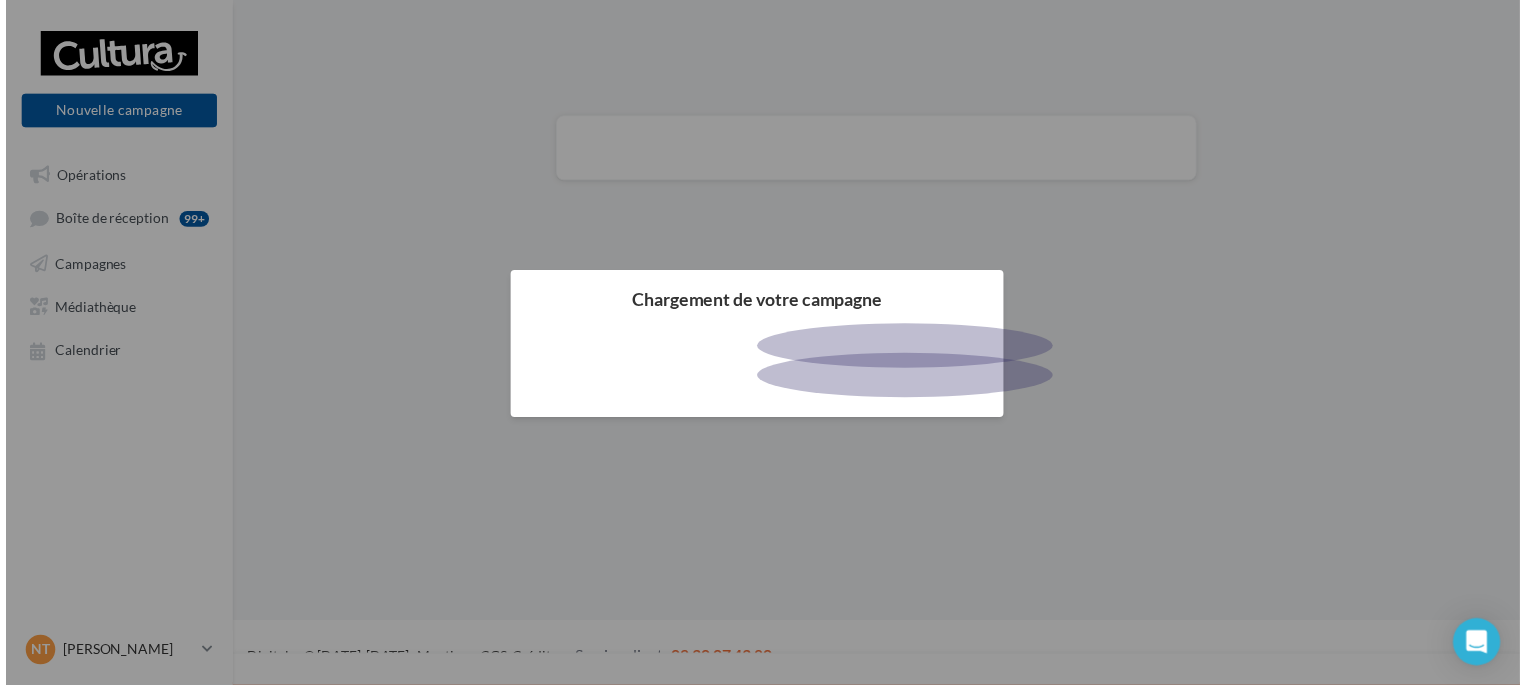 scroll, scrollTop: 0, scrollLeft: 0, axis: both 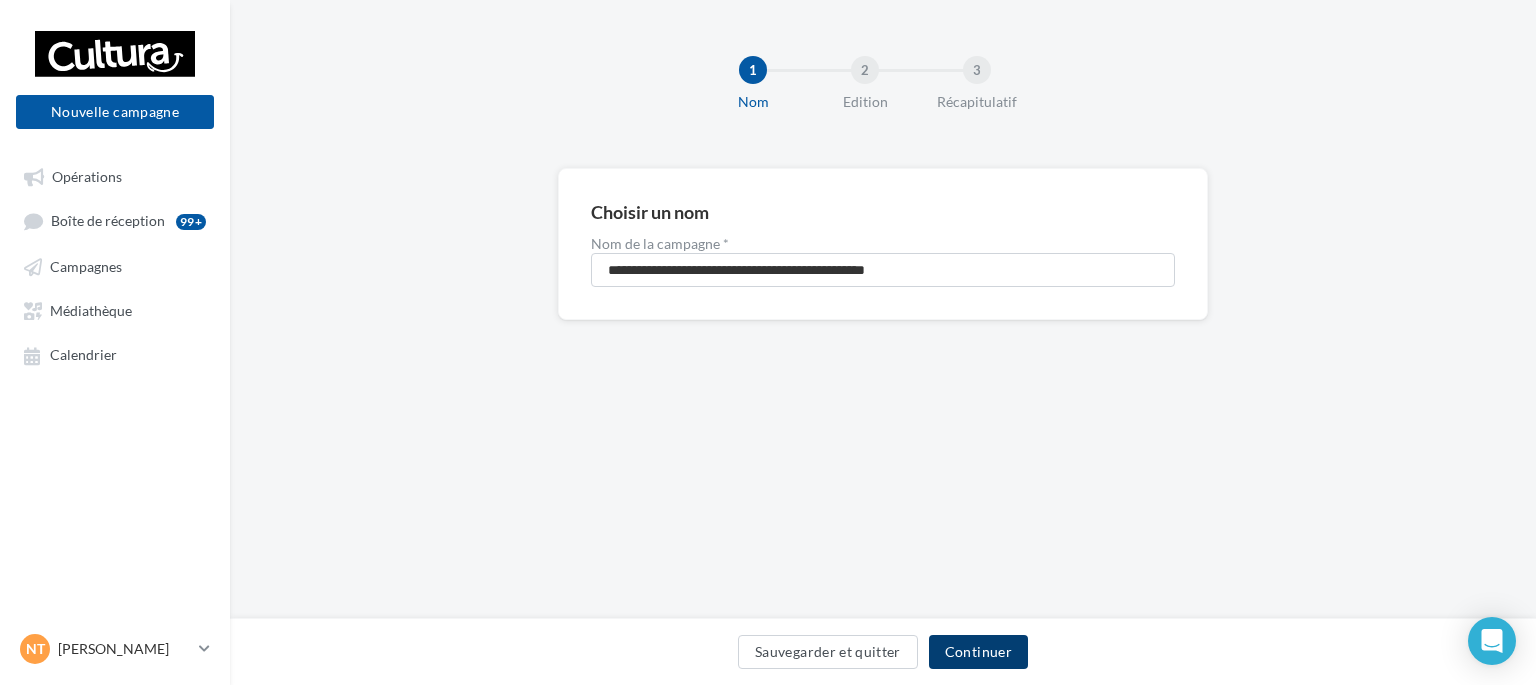 click on "Continuer" at bounding box center [978, 652] 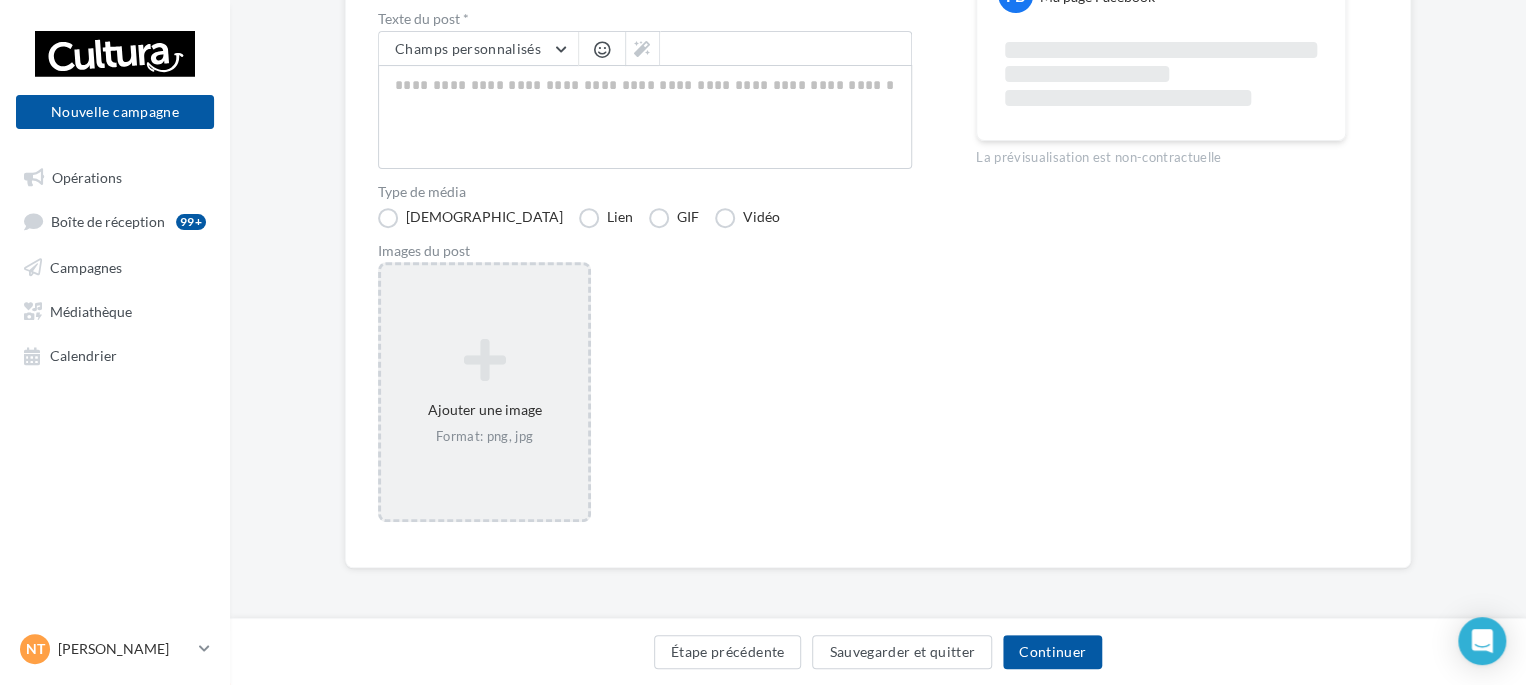 click at bounding box center (484, 360) 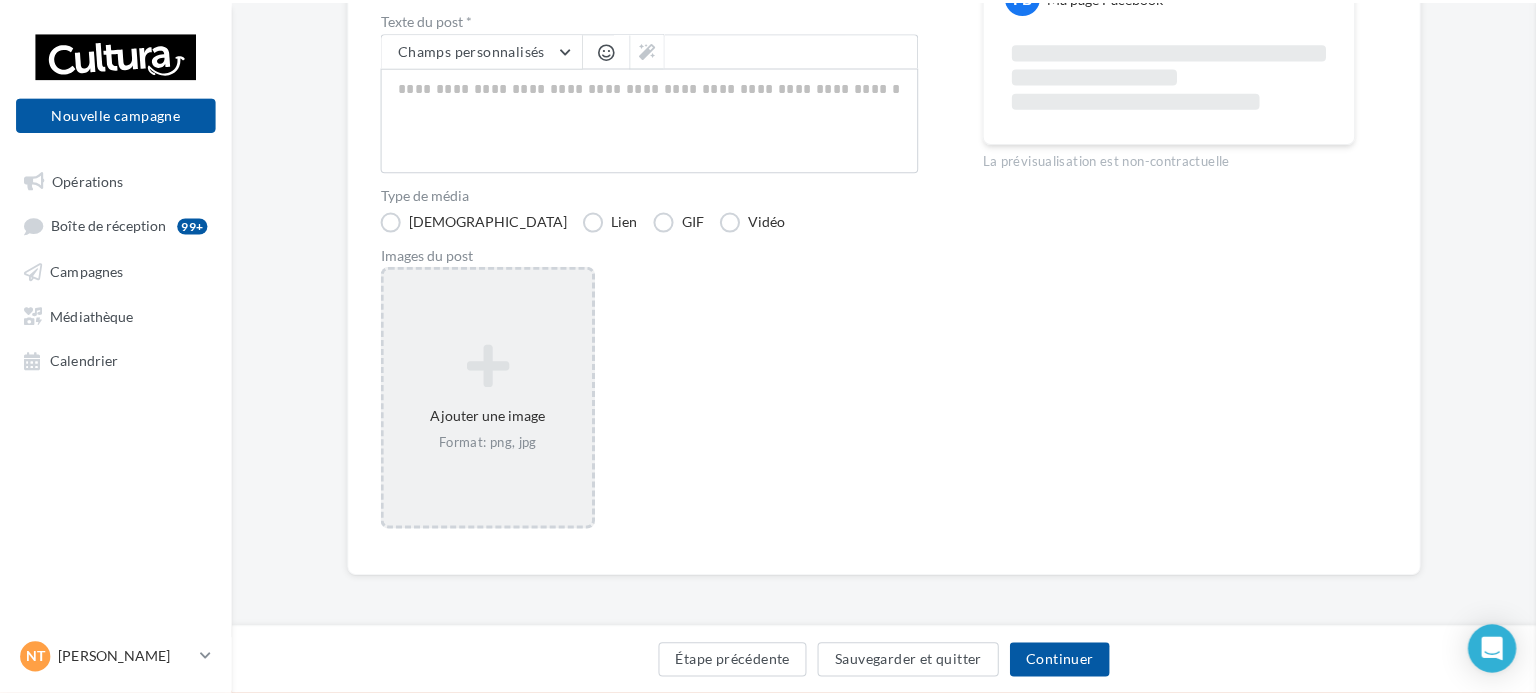 scroll, scrollTop: 287, scrollLeft: 0, axis: vertical 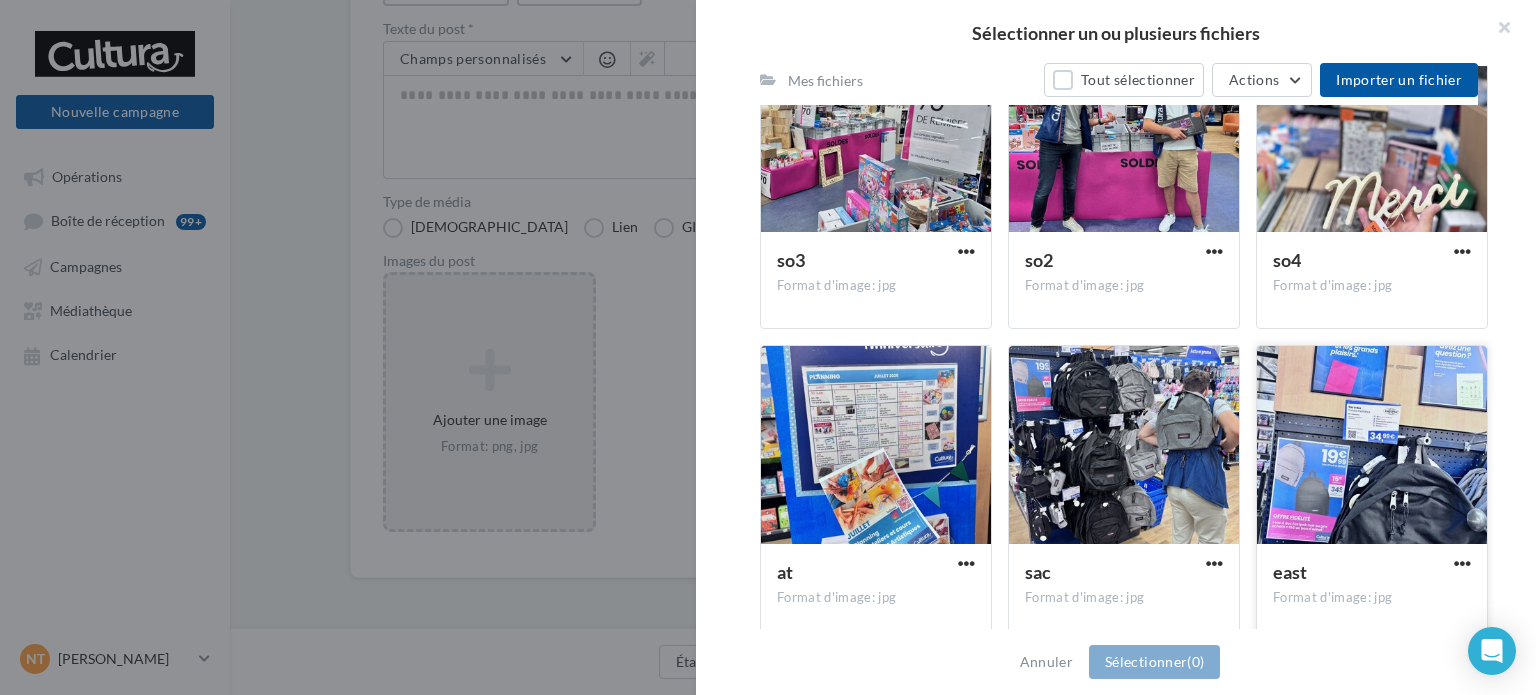 click at bounding box center (1372, 446) 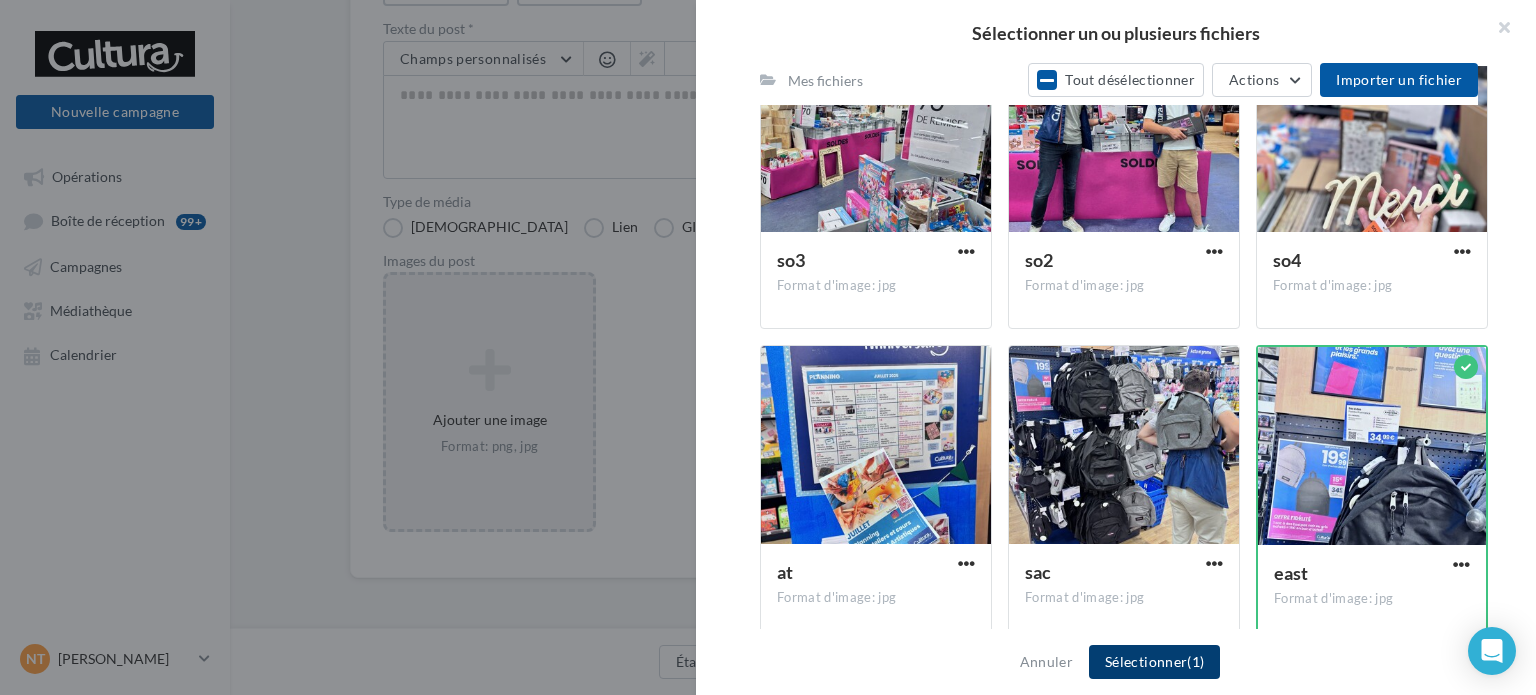 click on "(1)" at bounding box center [1195, 661] 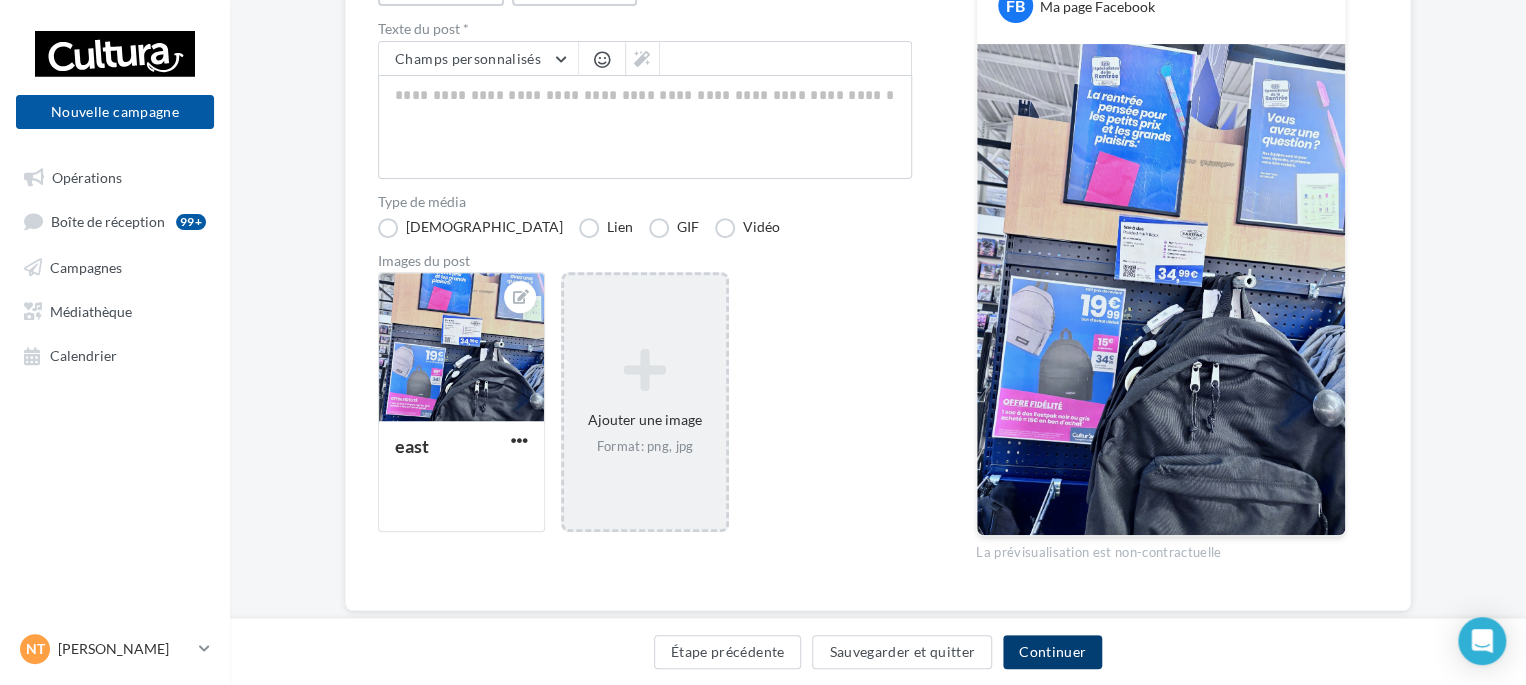 click on "Continuer" at bounding box center [1052, 652] 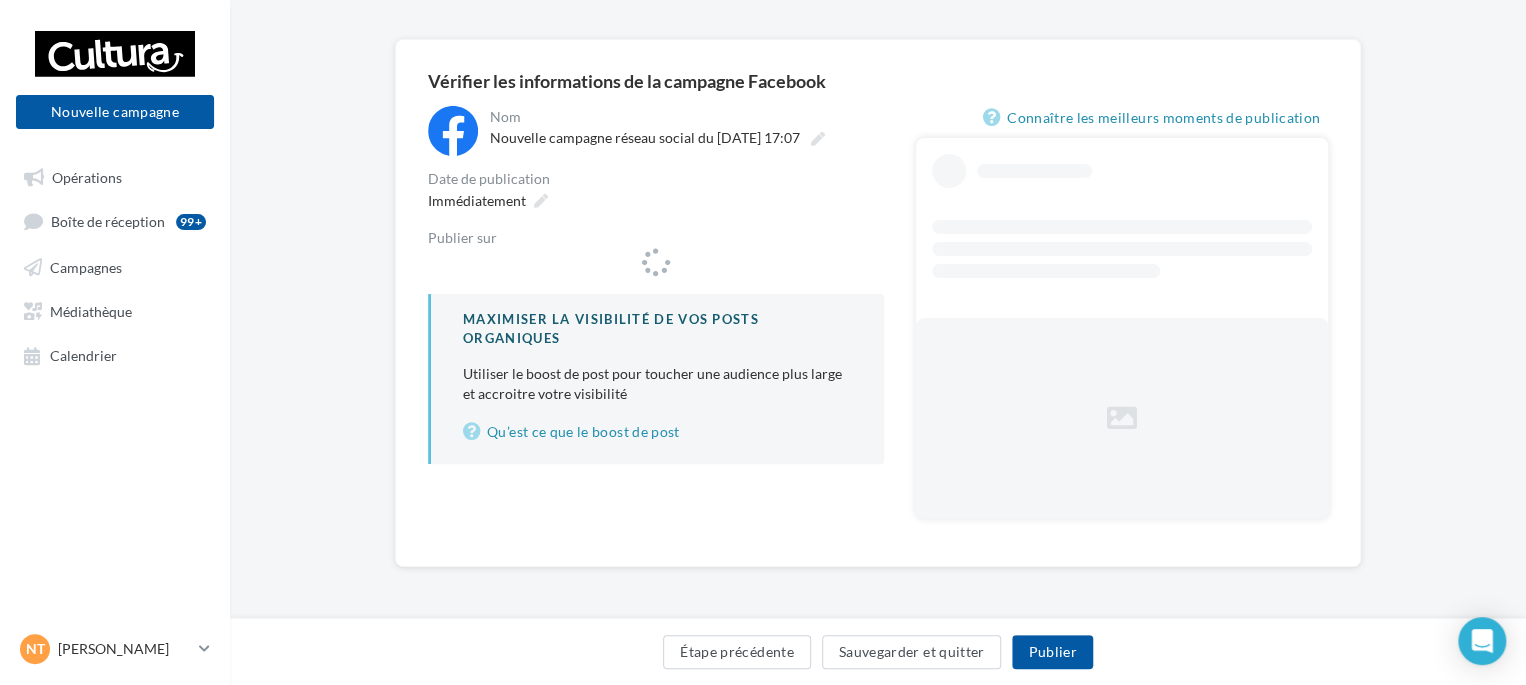 scroll, scrollTop: 128, scrollLeft: 0, axis: vertical 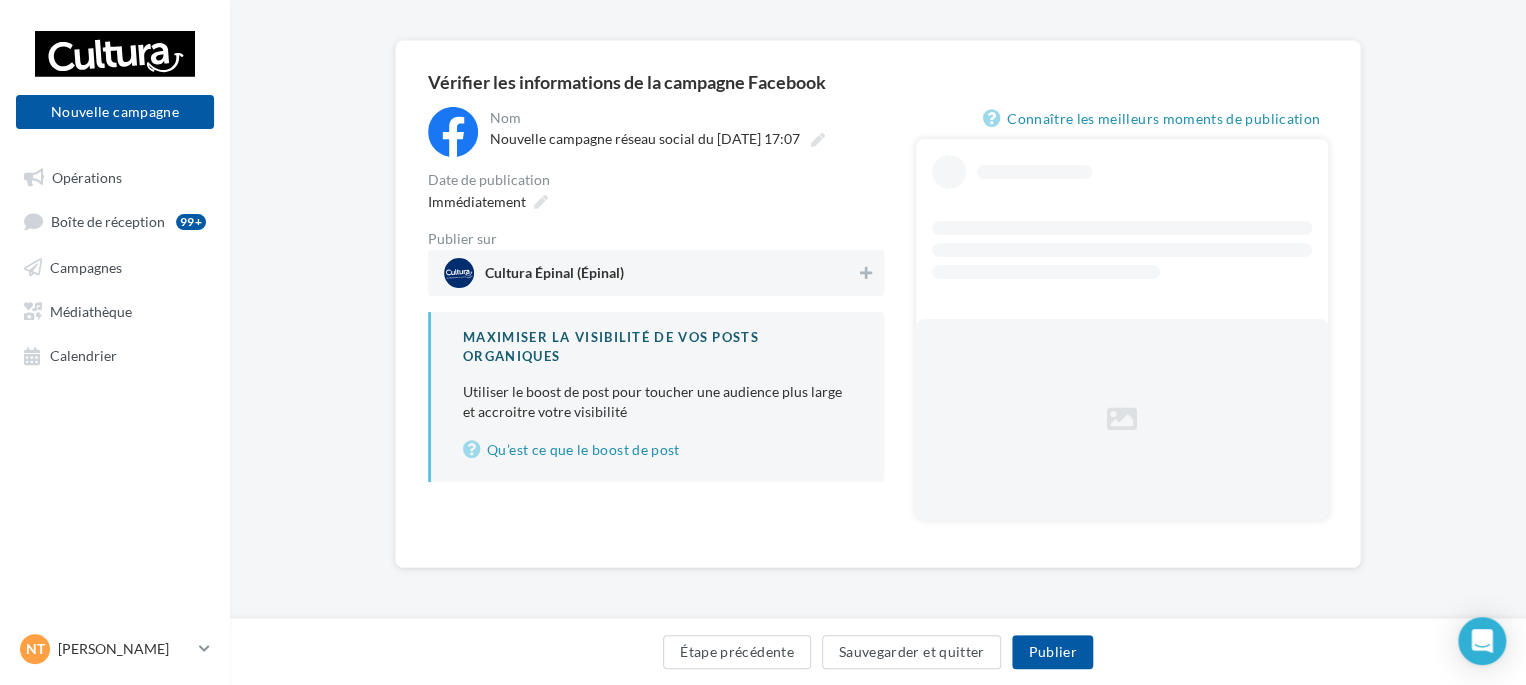 click on "Cultura Épinal (Épinal)" at bounding box center [650, 273] 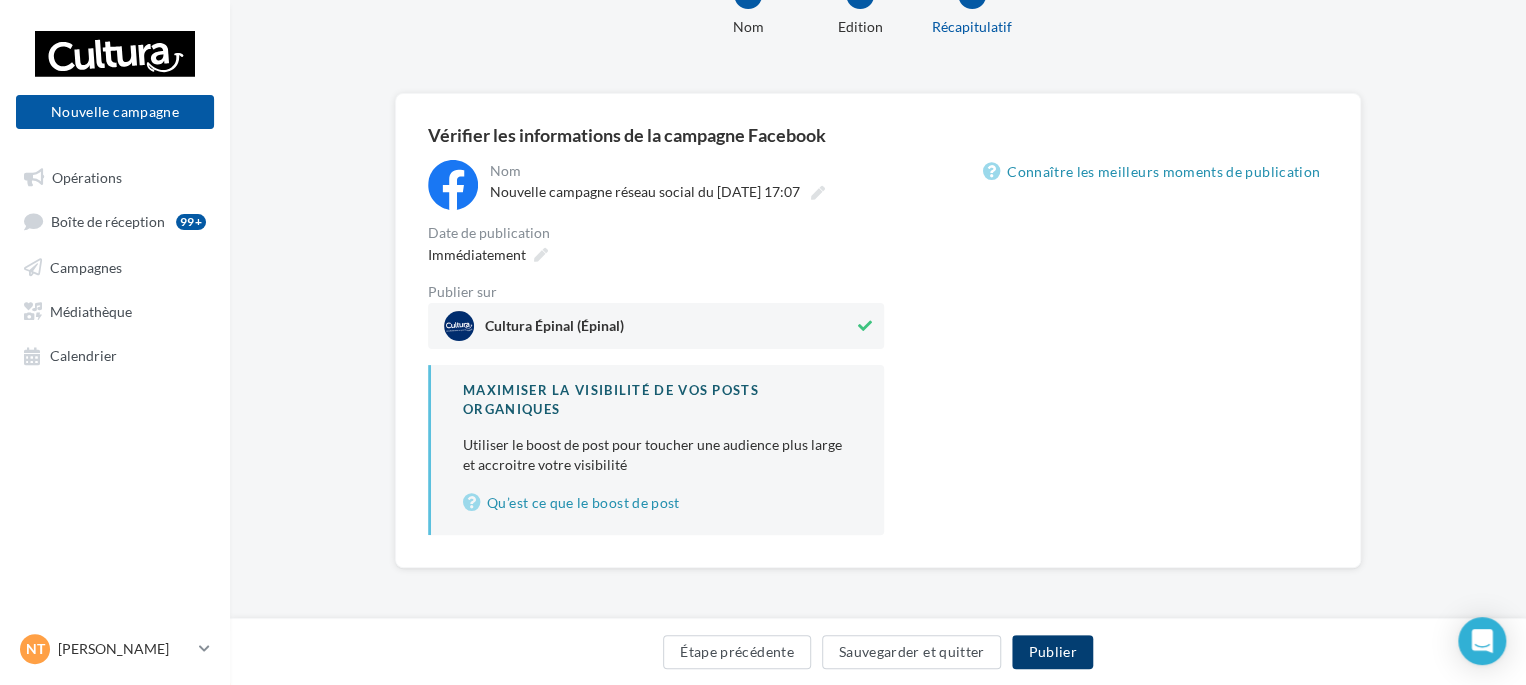 click on "Publier" at bounding box center (1052, 652) 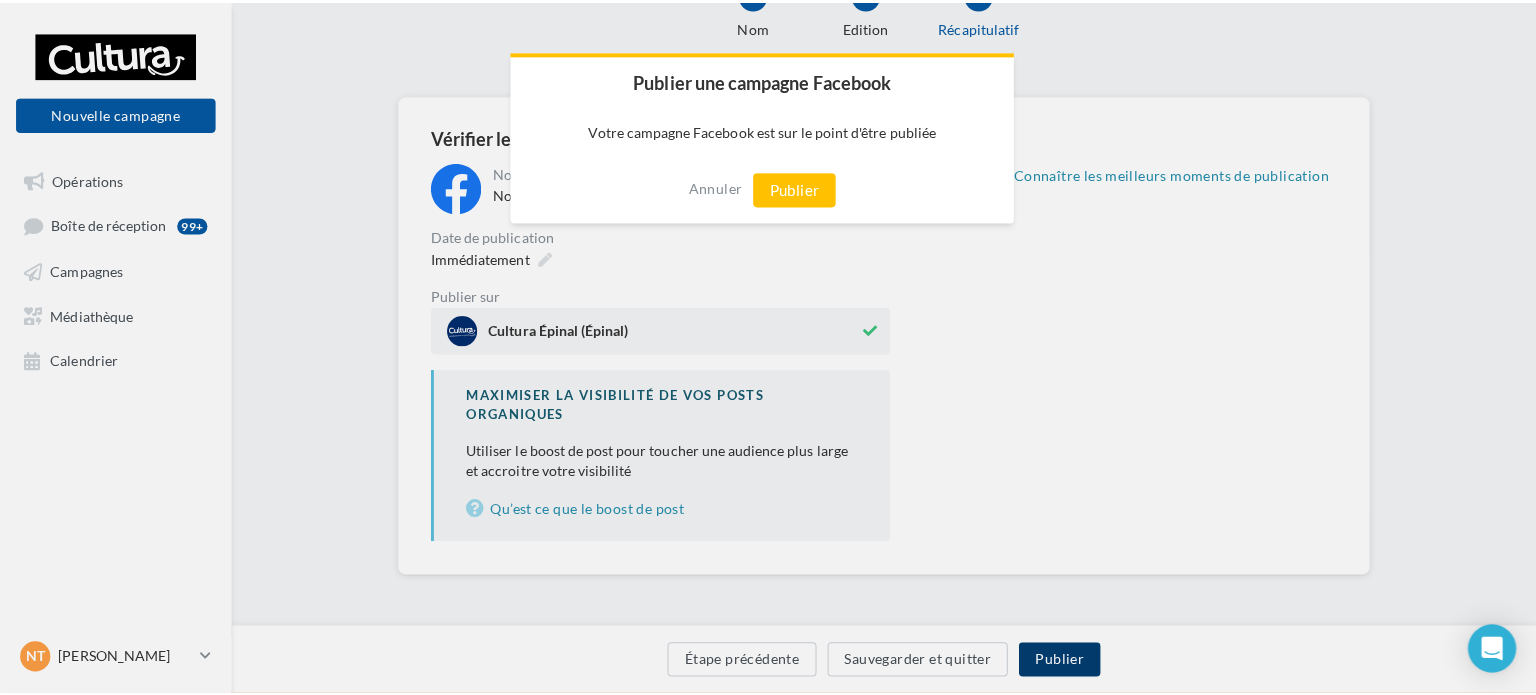 scroll, scrollTop: 64, scrollLeft: 0, axis: vertical 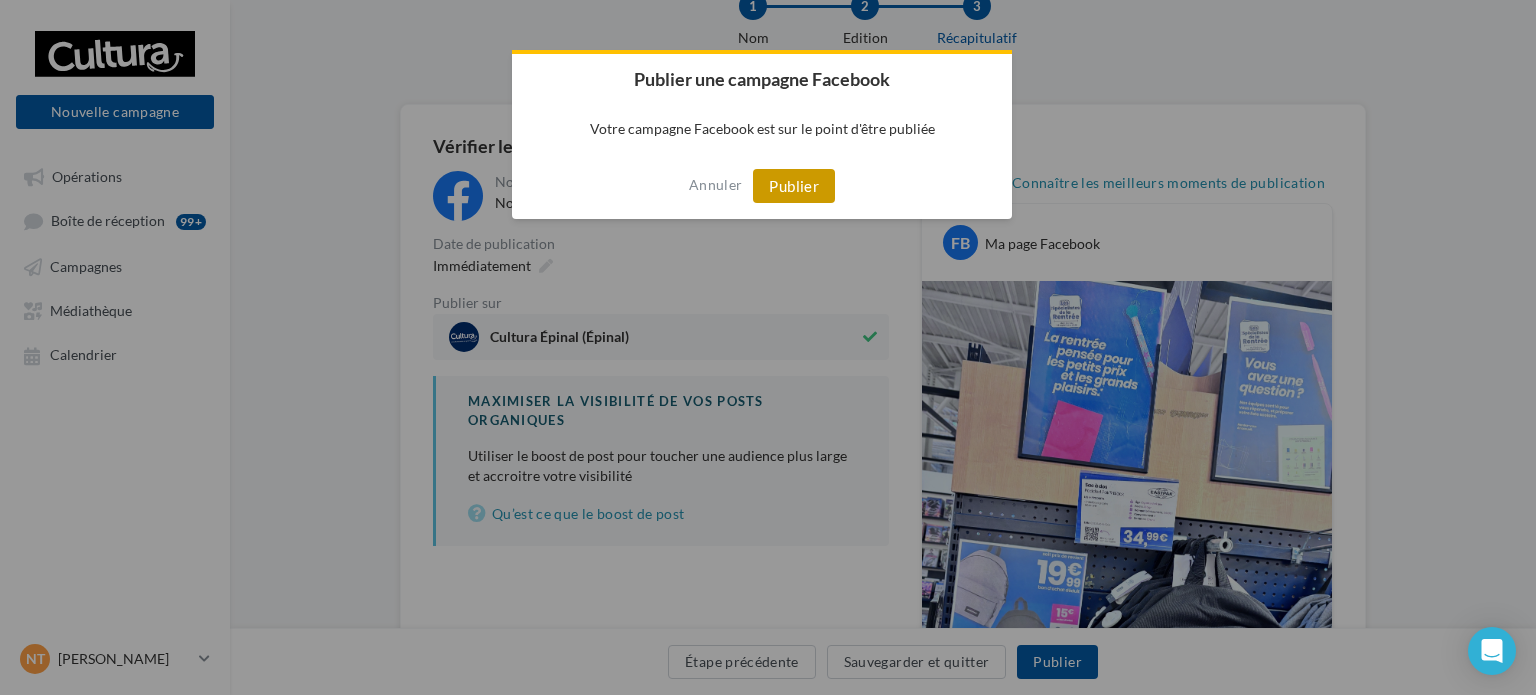 click on "Publier" at bounding box center [794, 186] 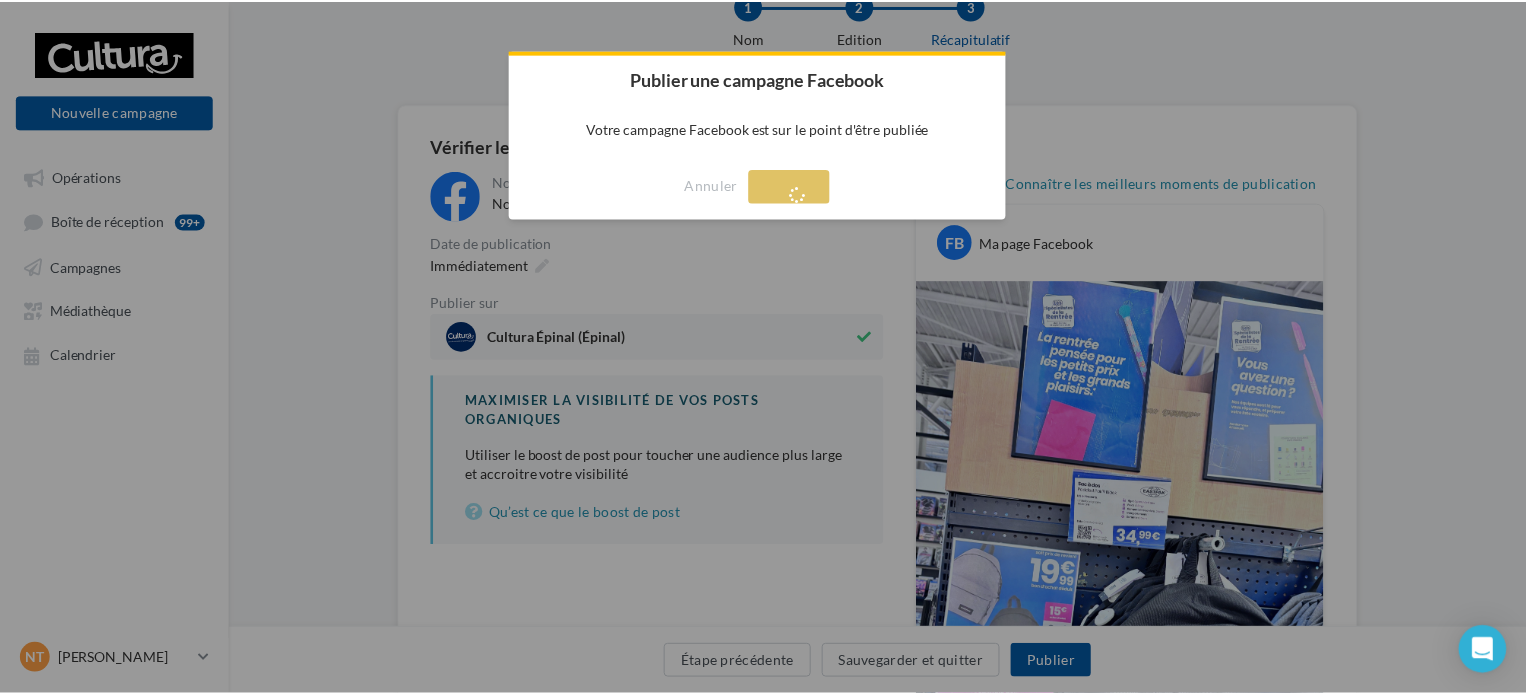 scroll, scrollTop: 32, scrollLeft: 0, axis: vertical 